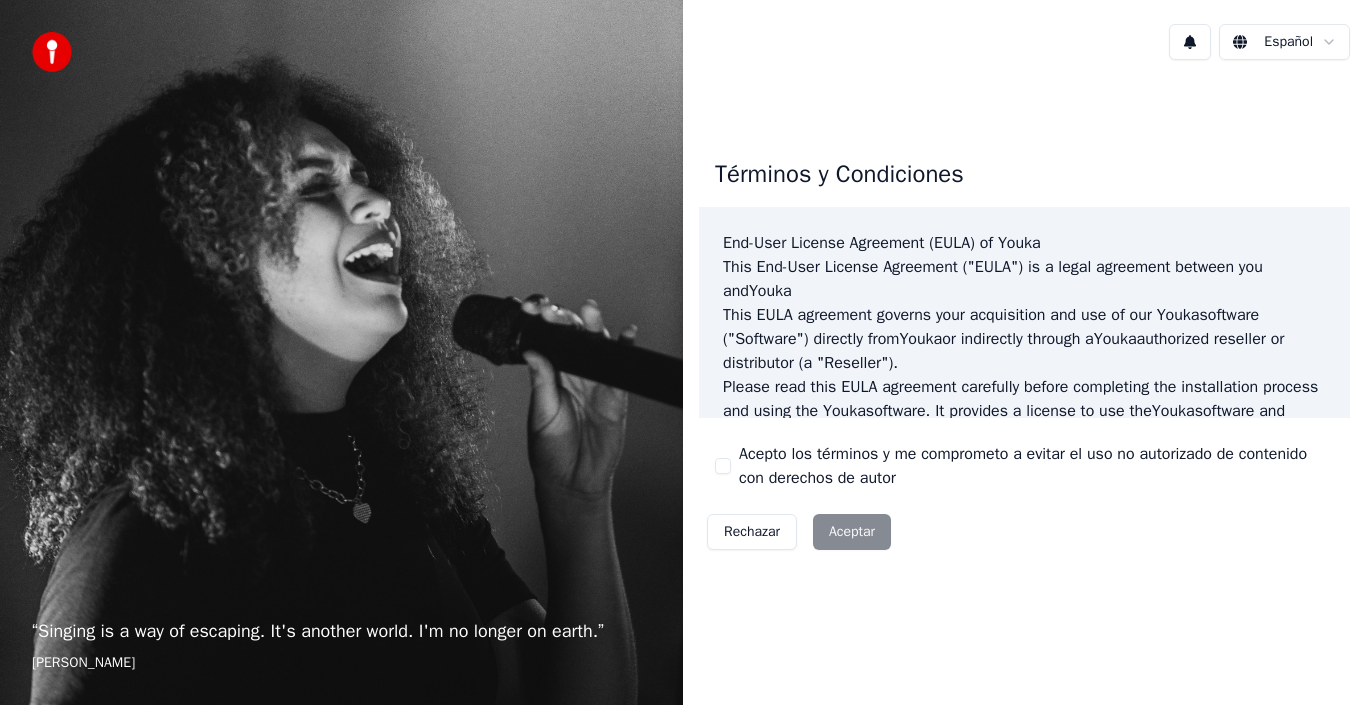 scroll, scrollTop: 0, scrollLeft: 0, axis: both 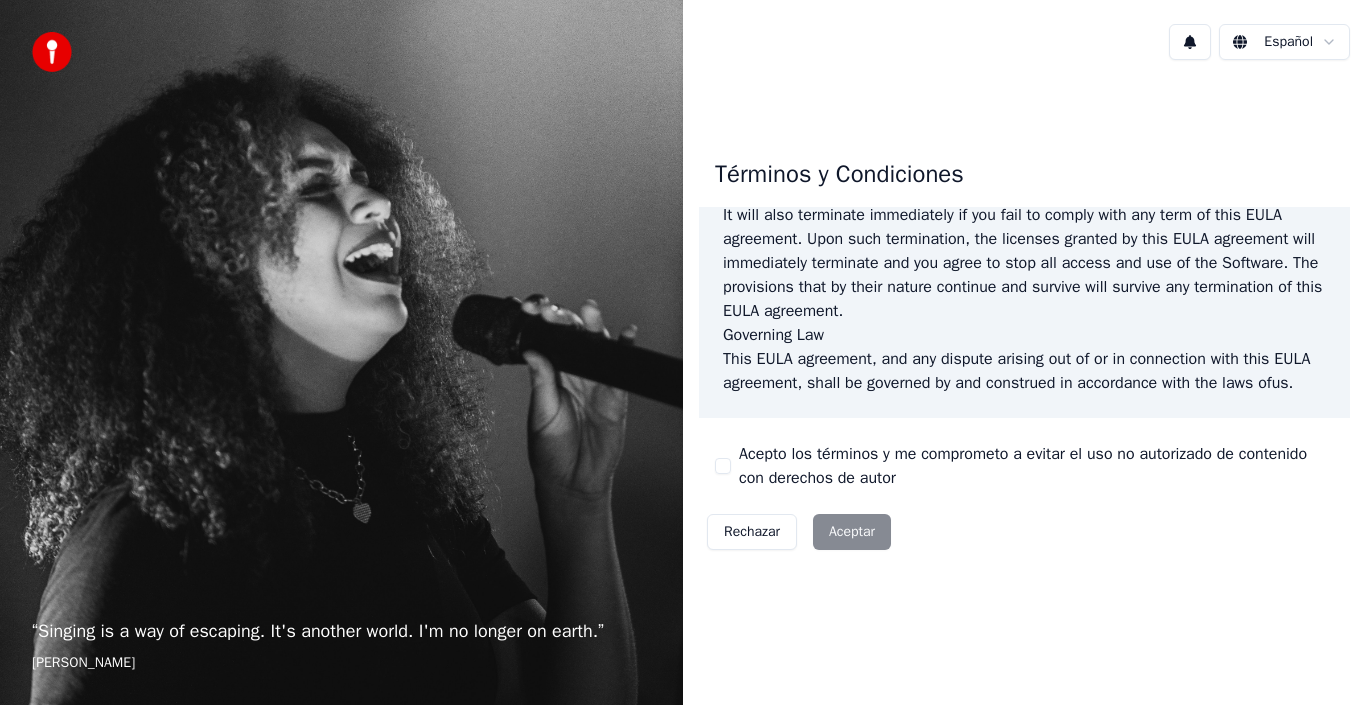 click on "Acepto los términos y me comprometo a evitar el uso no autorizado de contenido con derechos de autor" at bounding box center (723, 466) 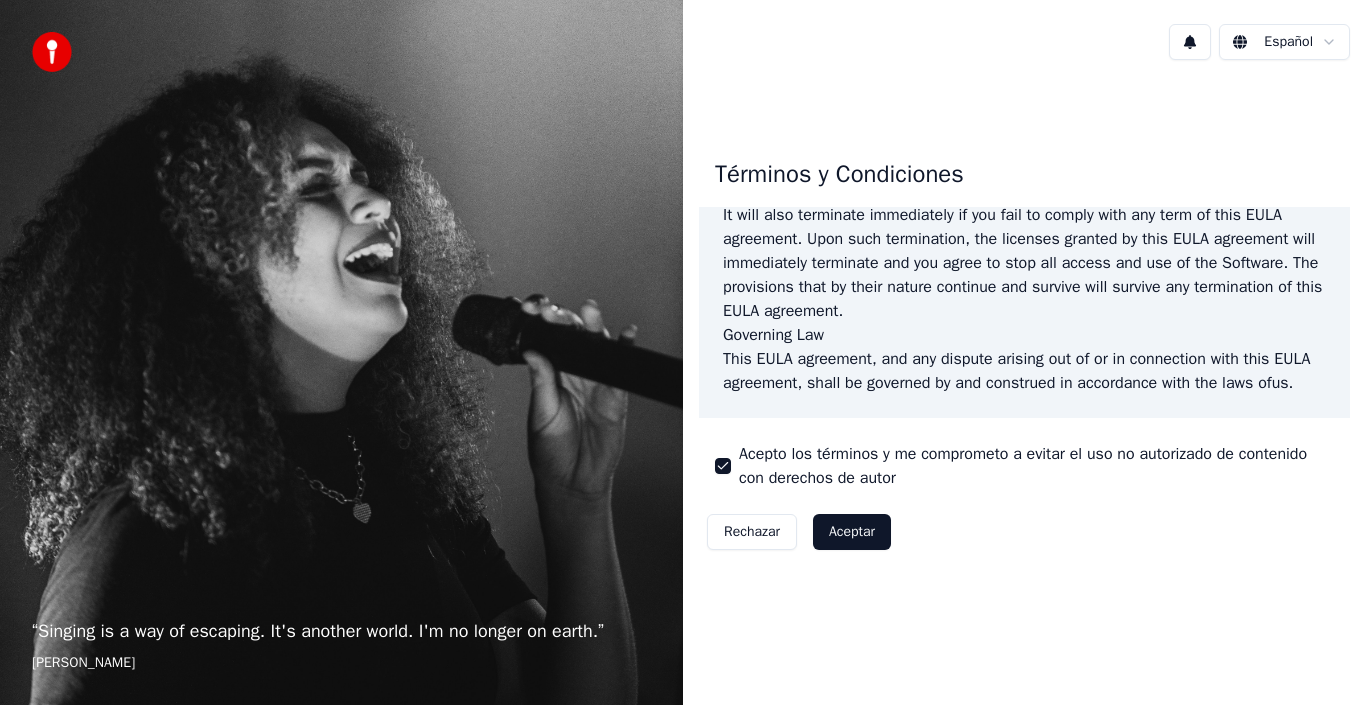 click on "Aceptar" at bounding box center (852, 532) 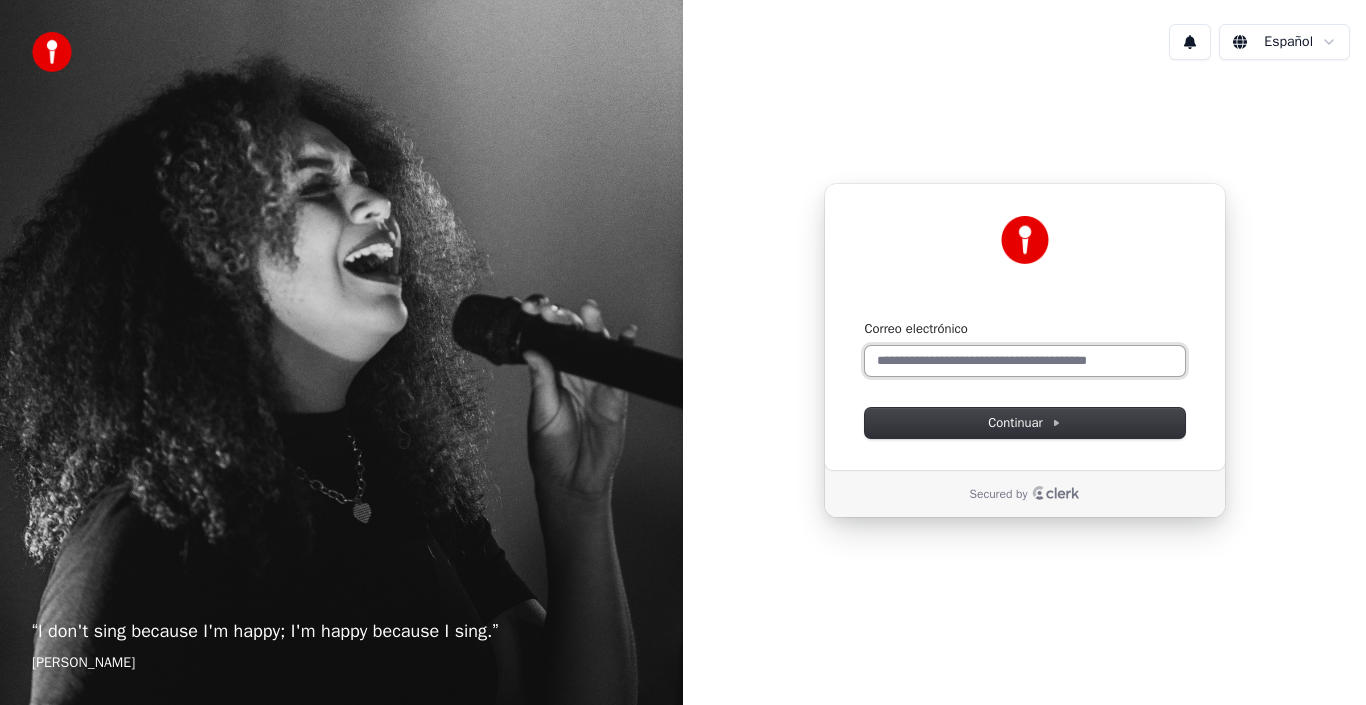 click on "Correo electrónico" at bounding box center [1025, 361] 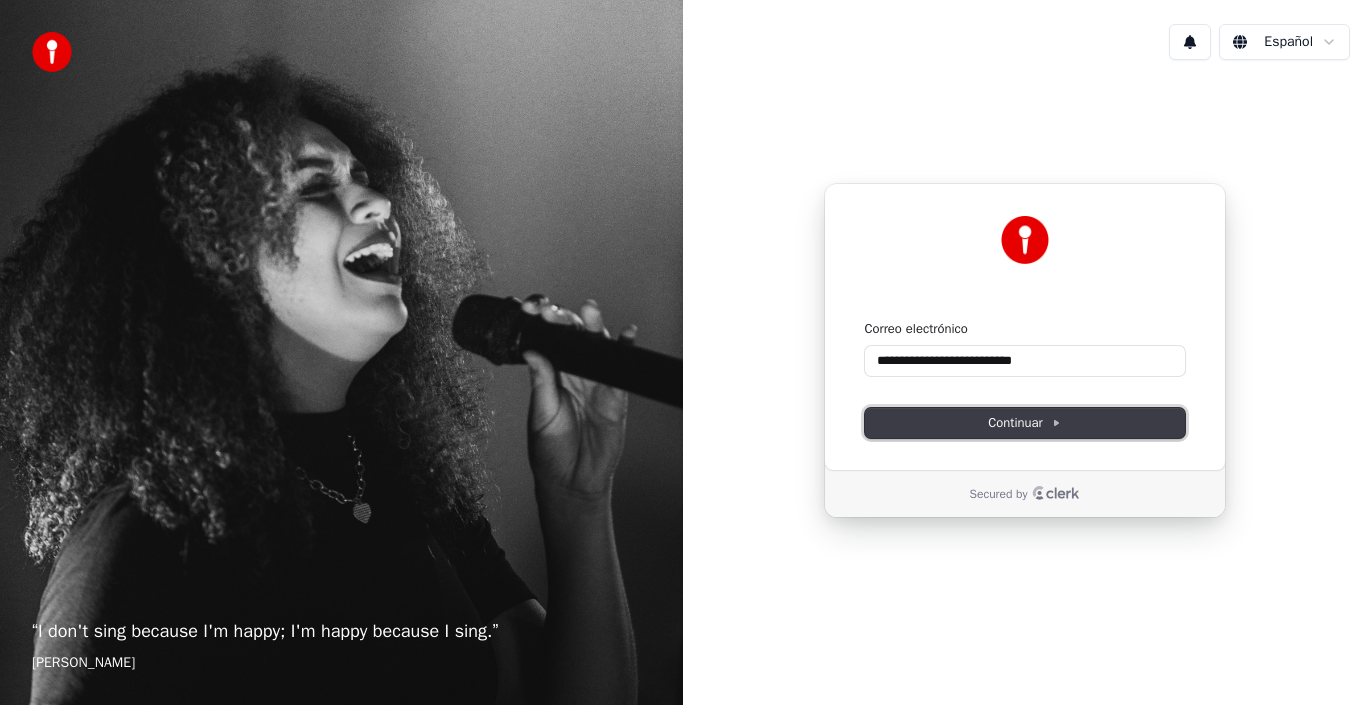 click on "Continuar" at bounding box center [1024, 423] 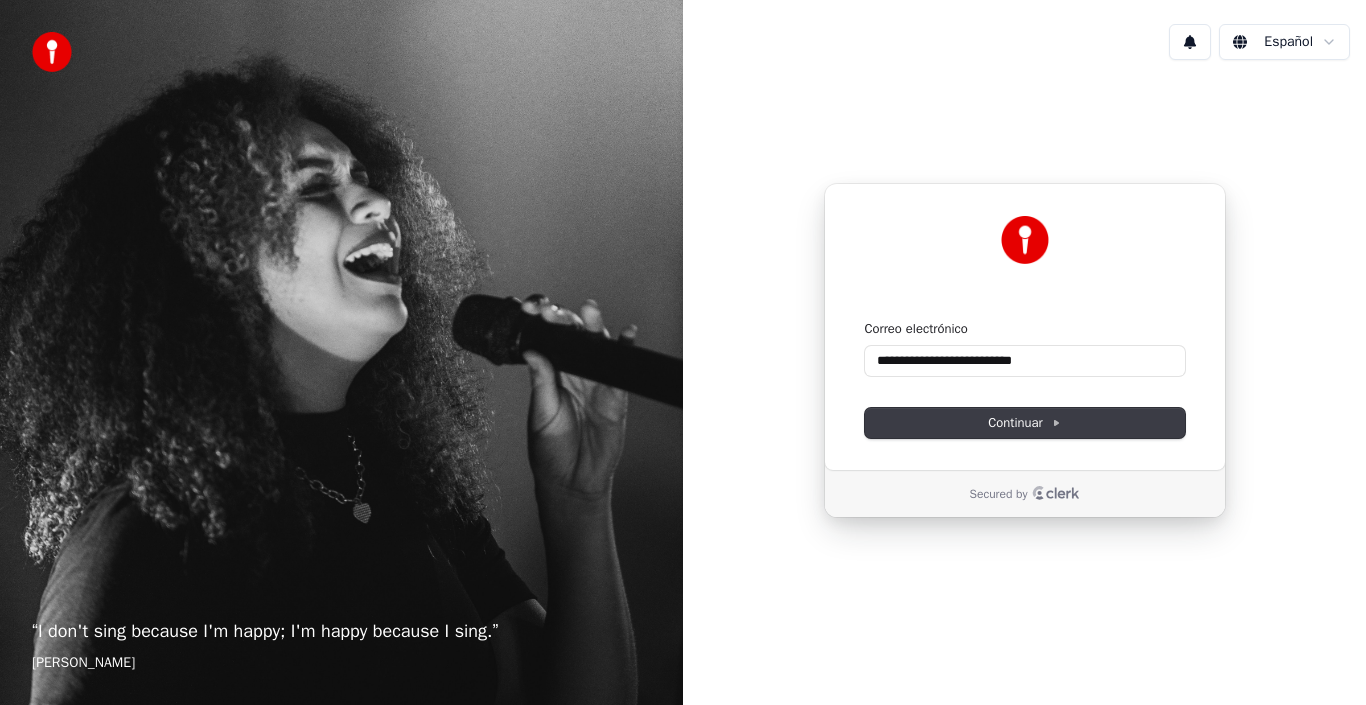 type on "**********" 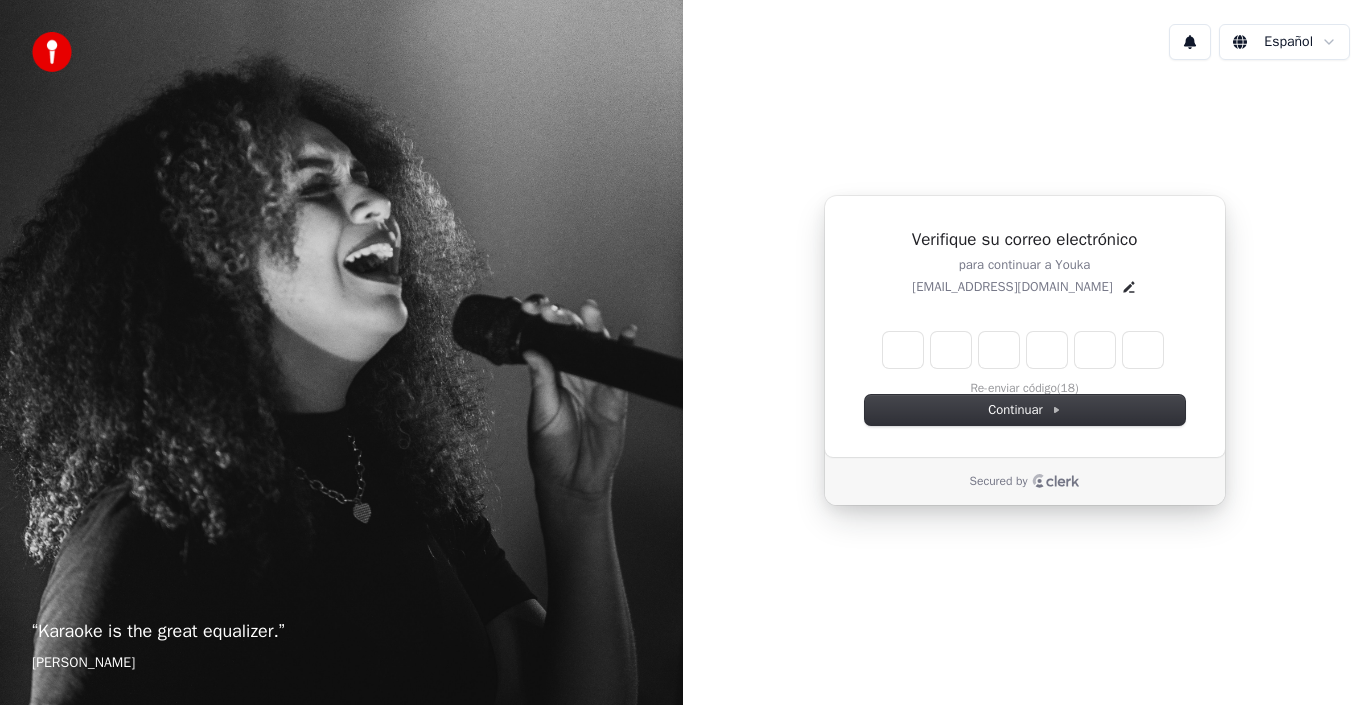 type on "*" 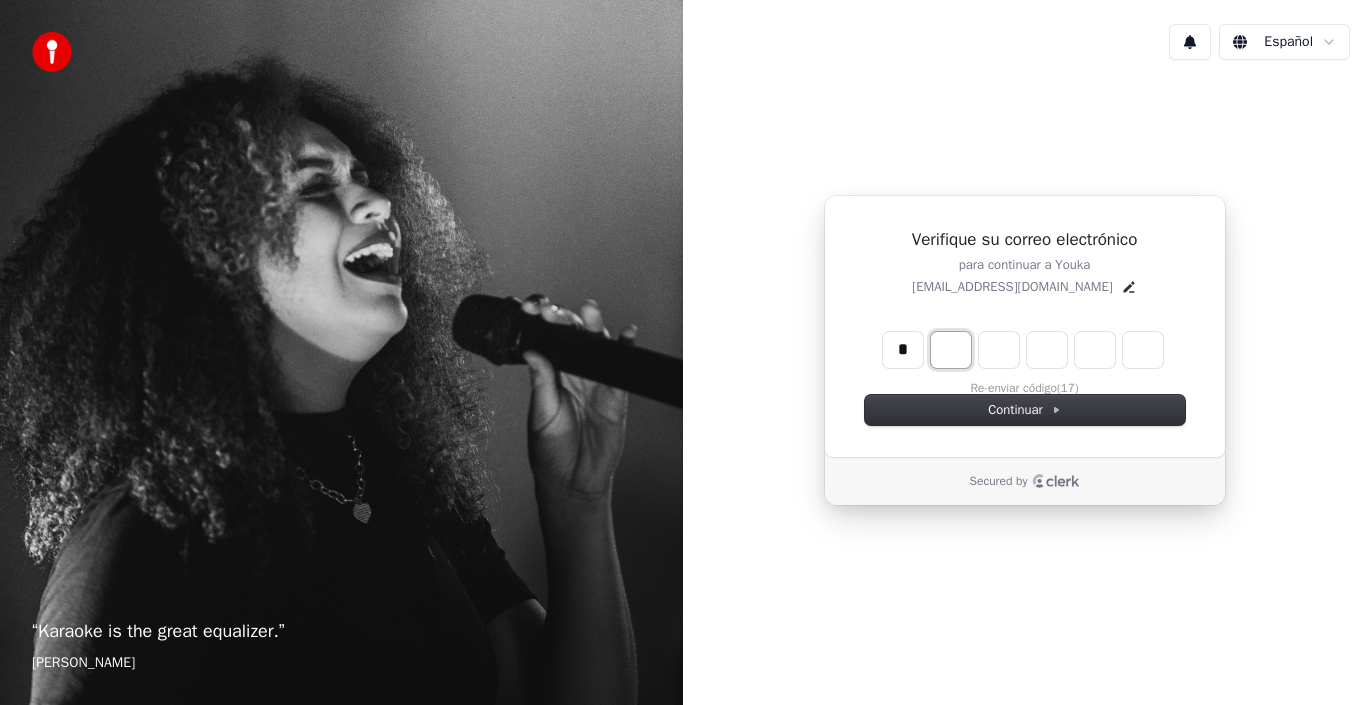 type on "*" 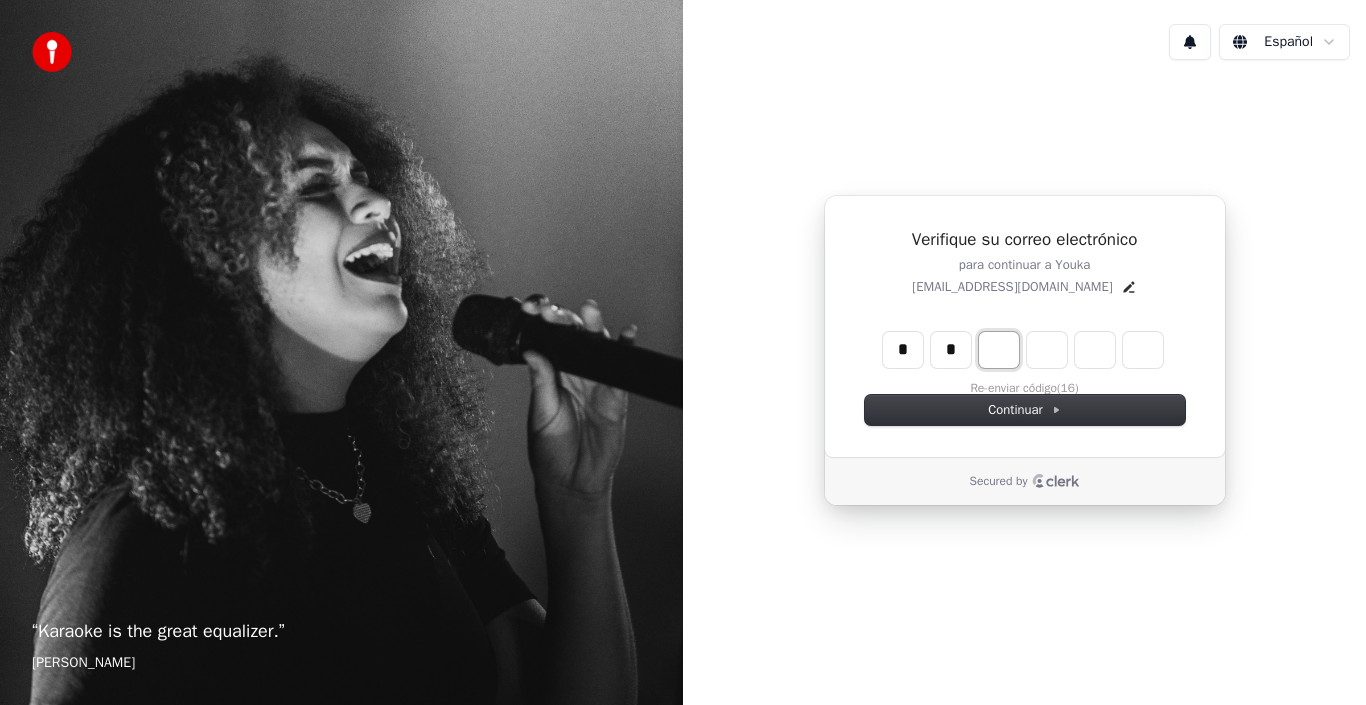 type on "*" 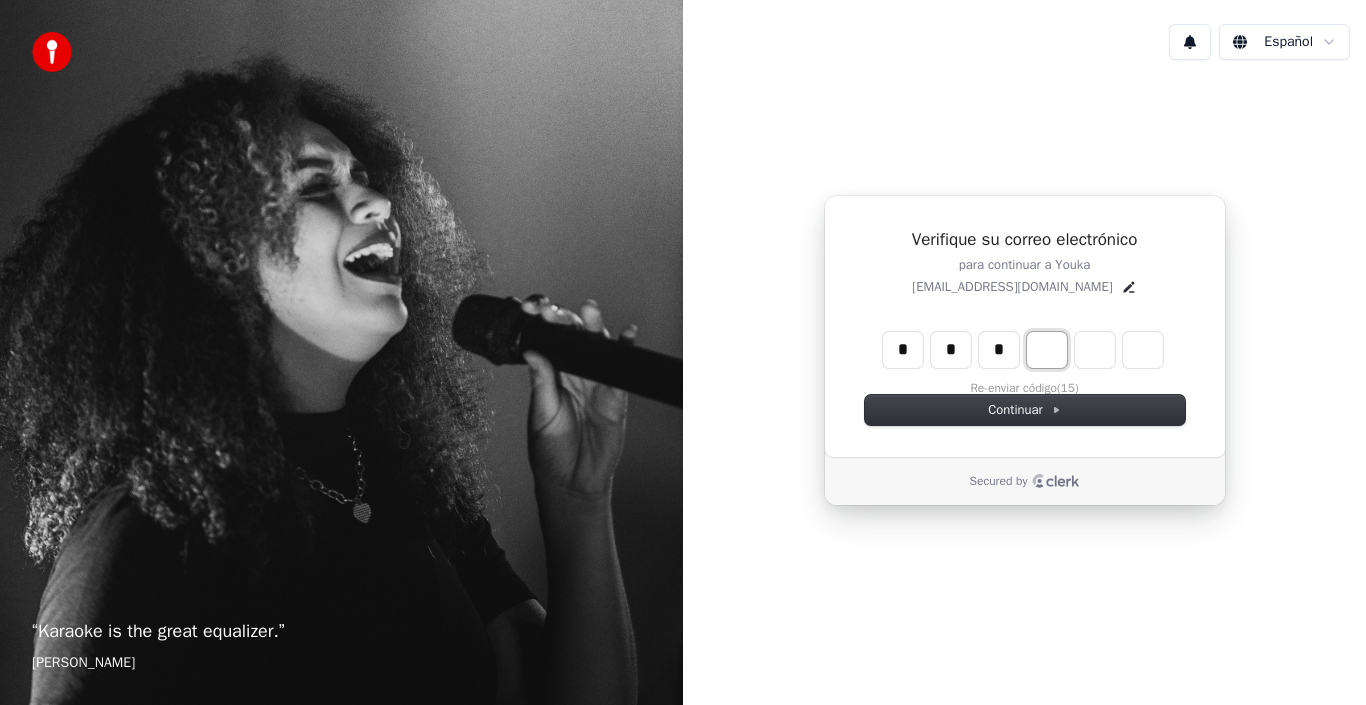 type on "*" 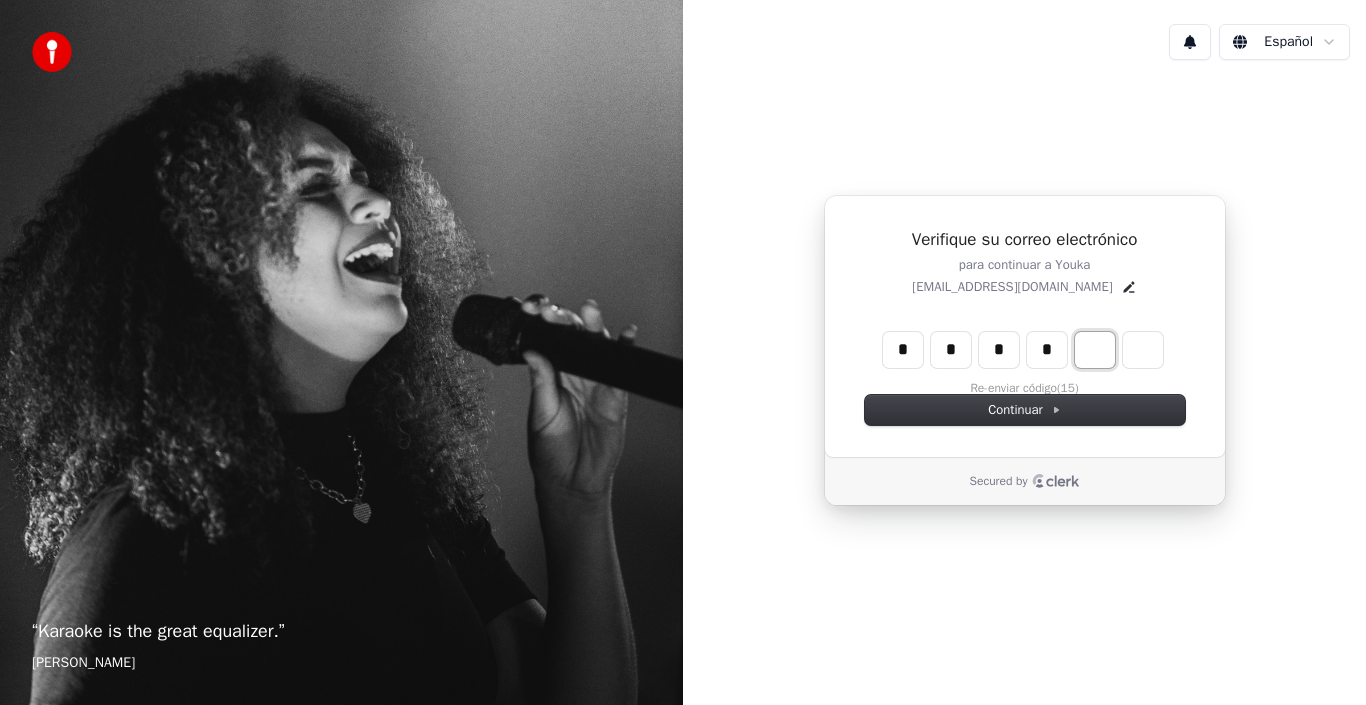 type on "*" 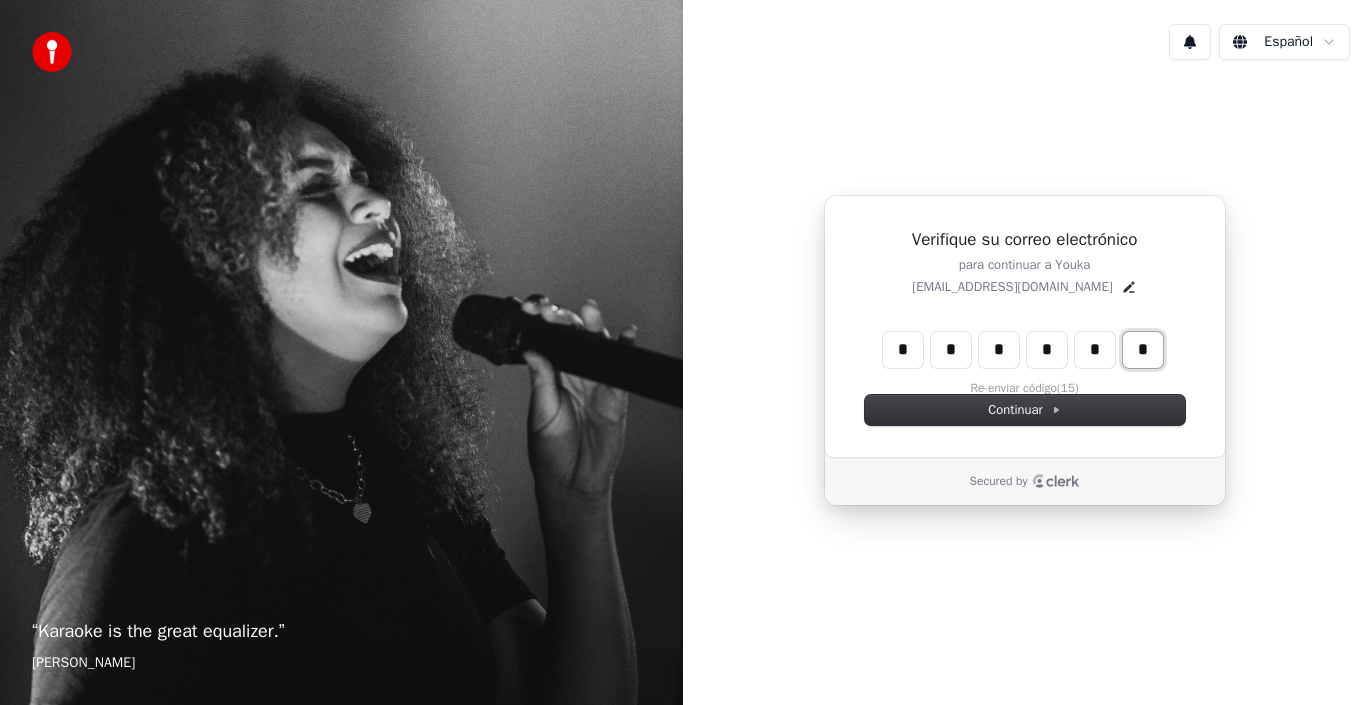 type on "*" 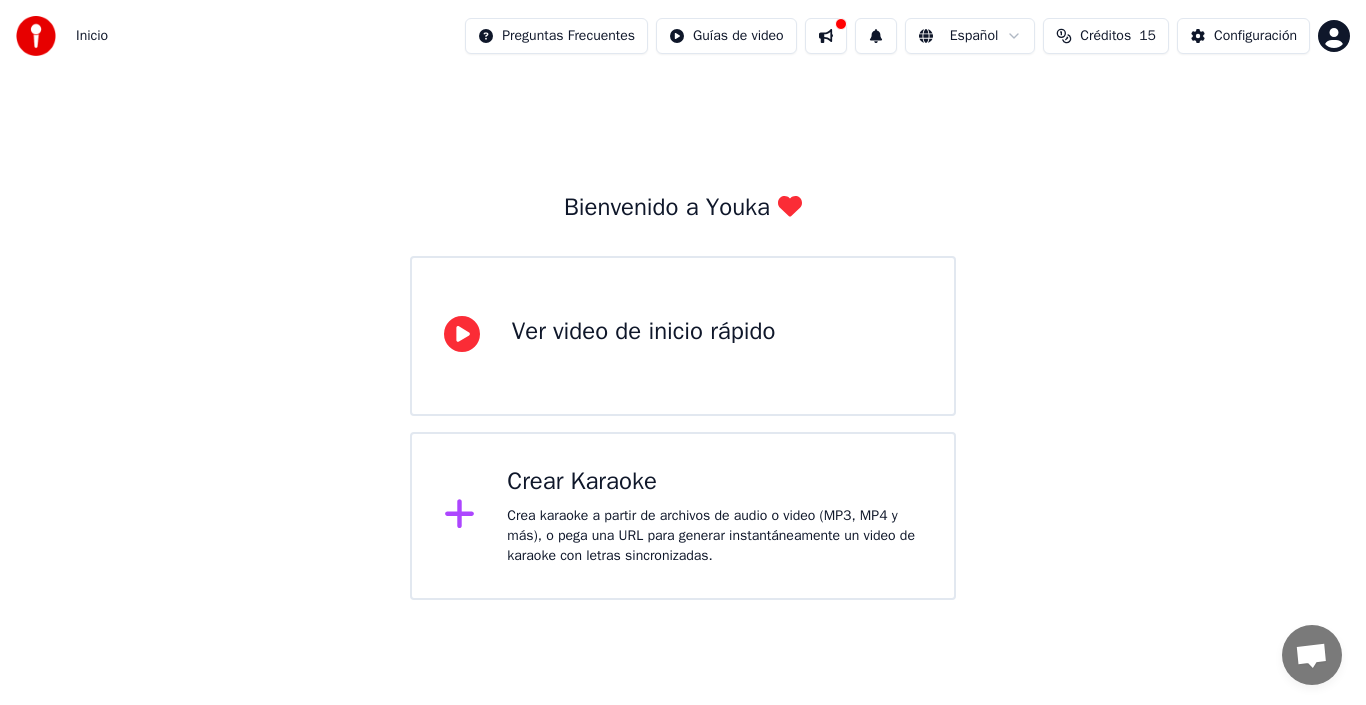 click on "Crea karaoke a partir de archivos de audio o video (MP3, MP4 y más), o pega una URL para generar instantáneamente un video de karaoke con letras sincronizadas." at bounding box center [714, 536] 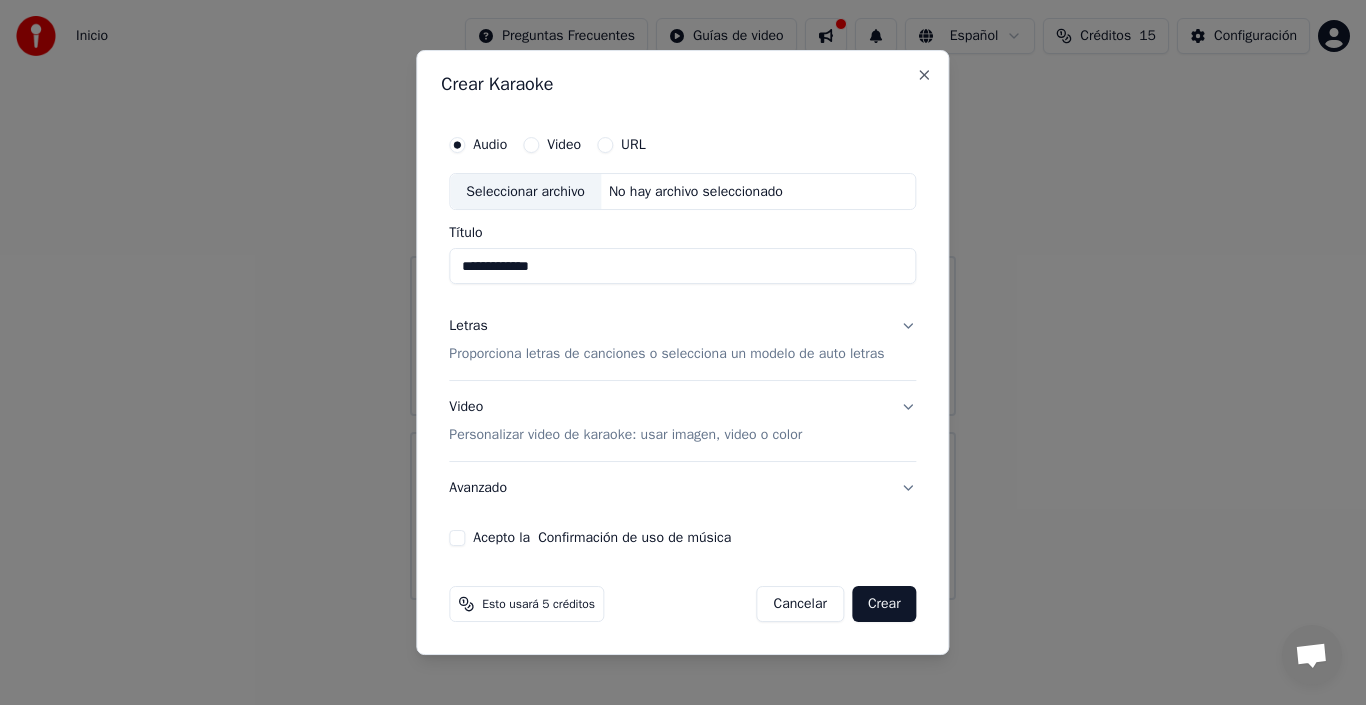 type on "**********" 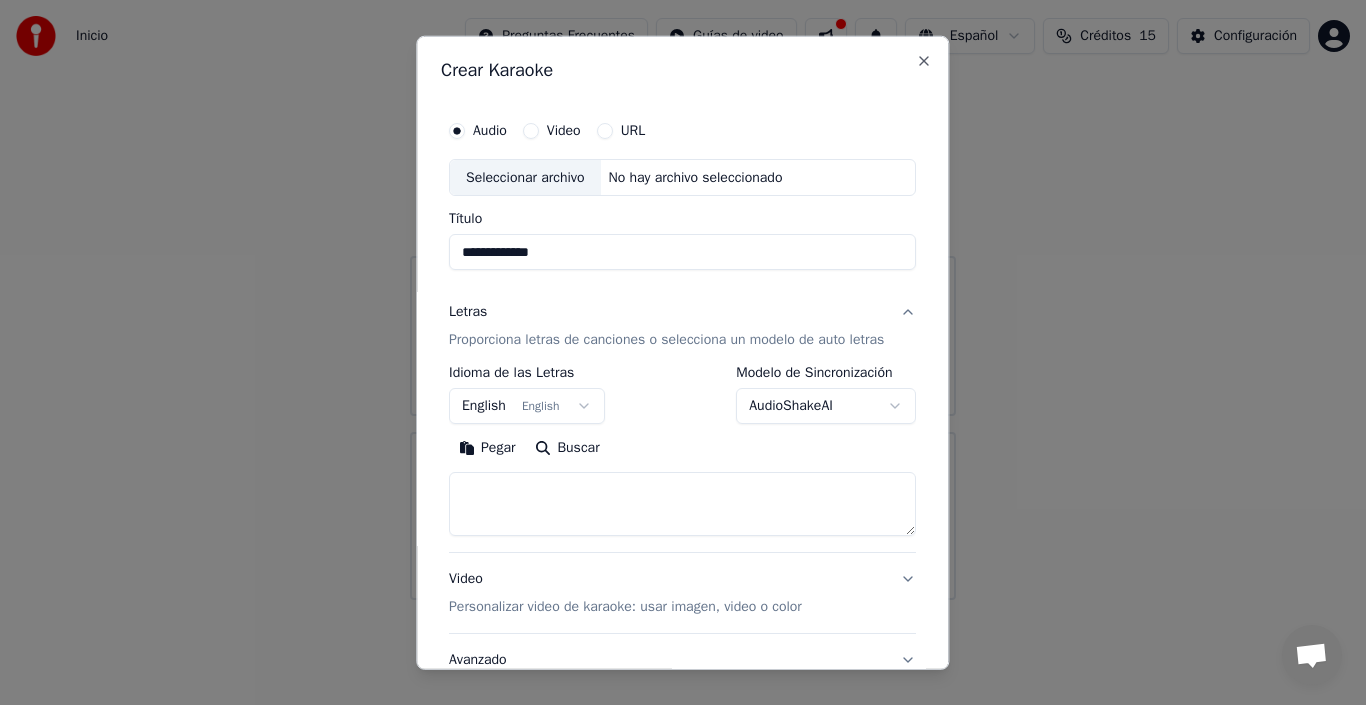 click at bounding box center (682, 504) 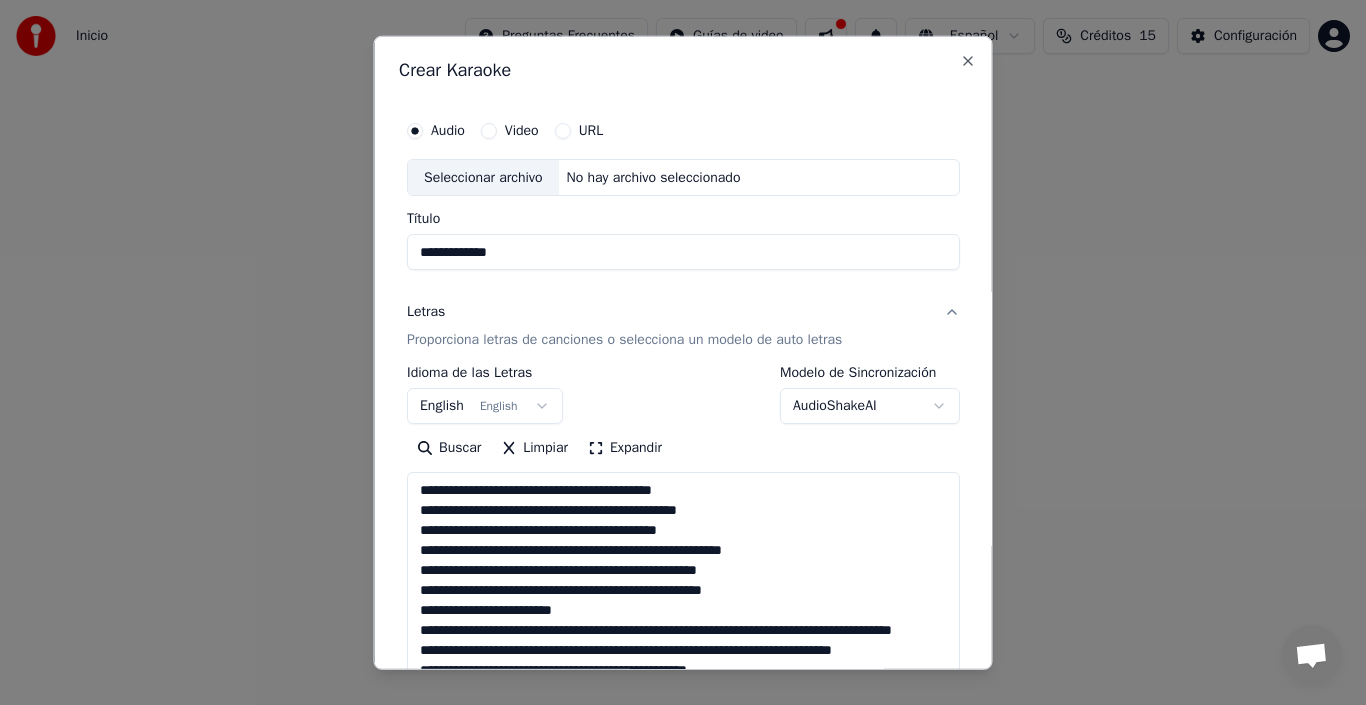 scroll, scrollTop: 685, scrollLeft: 0, axis: vertical 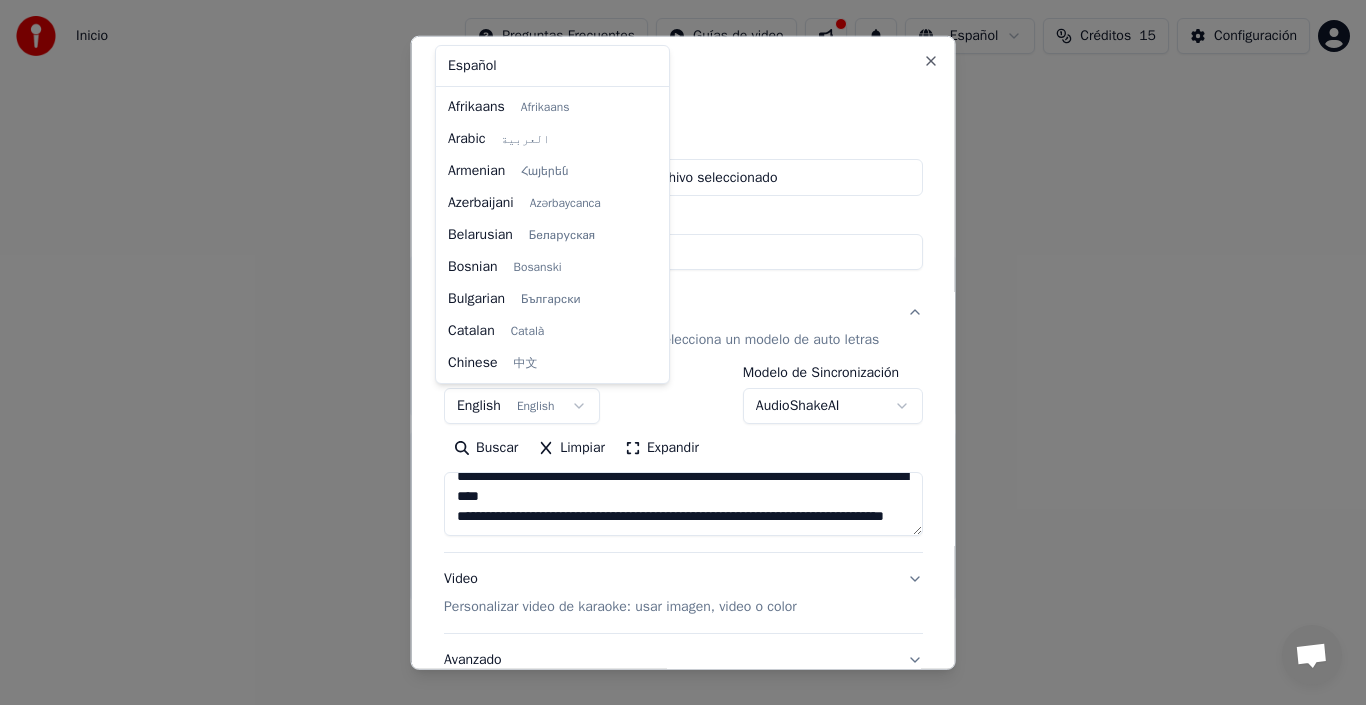 click on "**********" at bounding box center [683, 300] 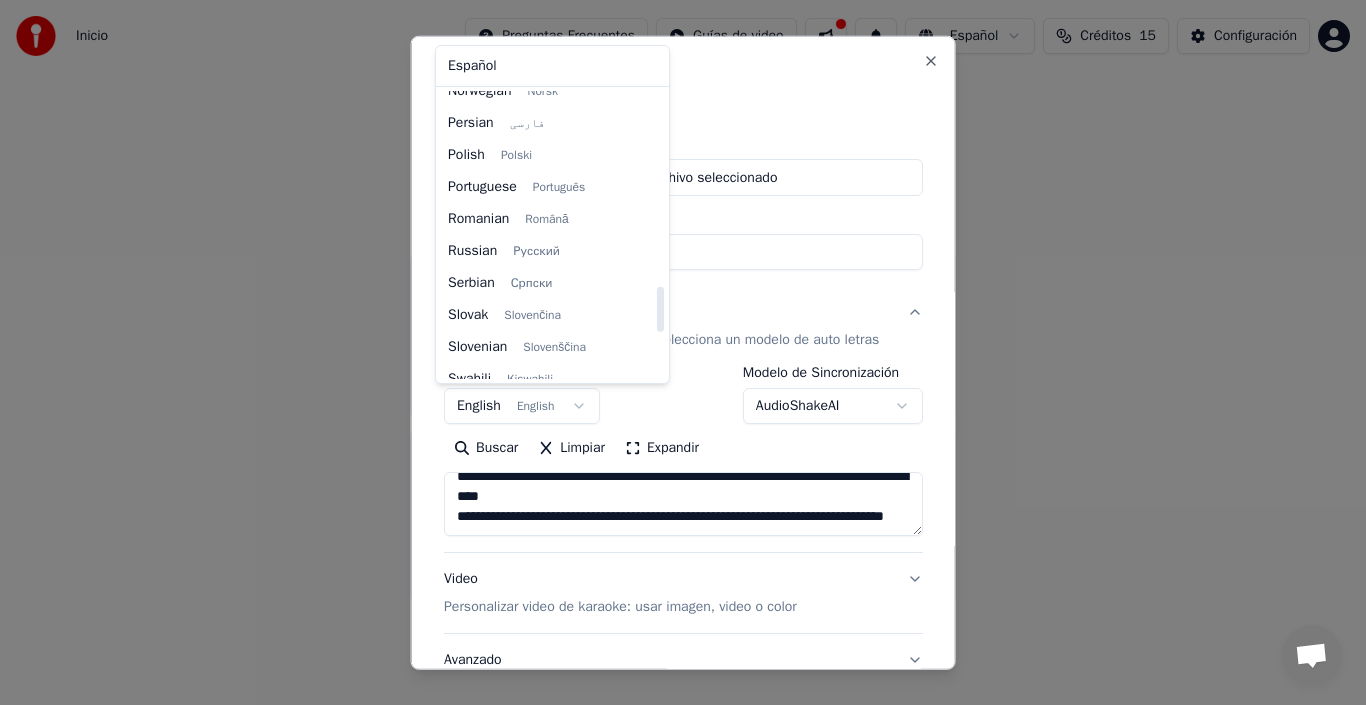 scroll, scrollTop: 1235, scrollLeft: 0, axis: vertical 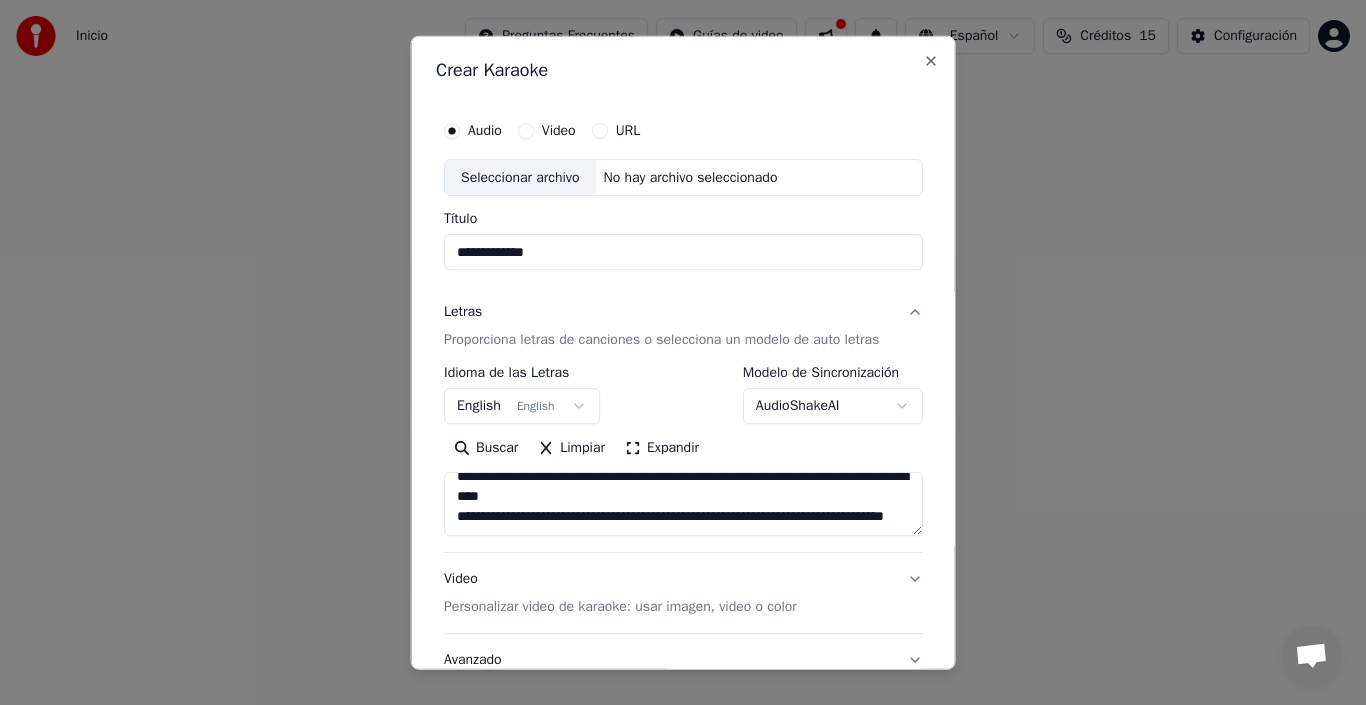 click at bounding box center [683, 352] 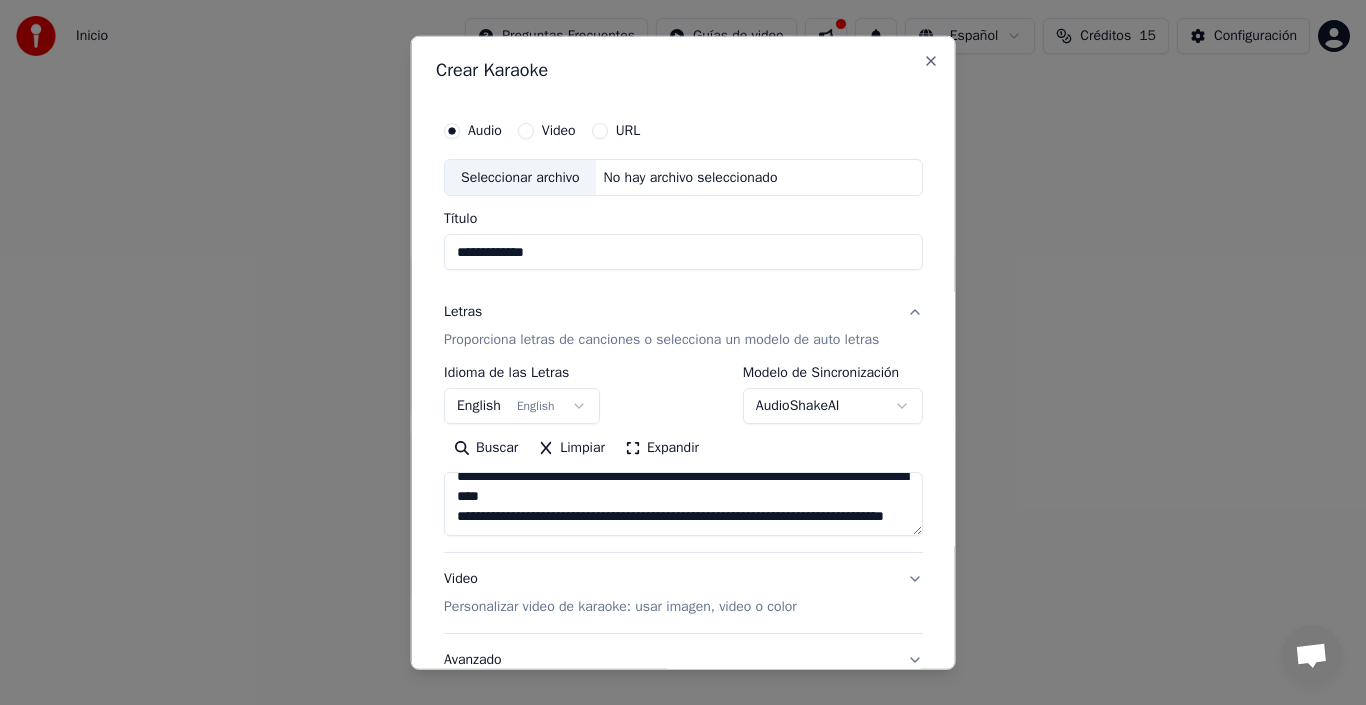 click at bounding box center (683, 504) 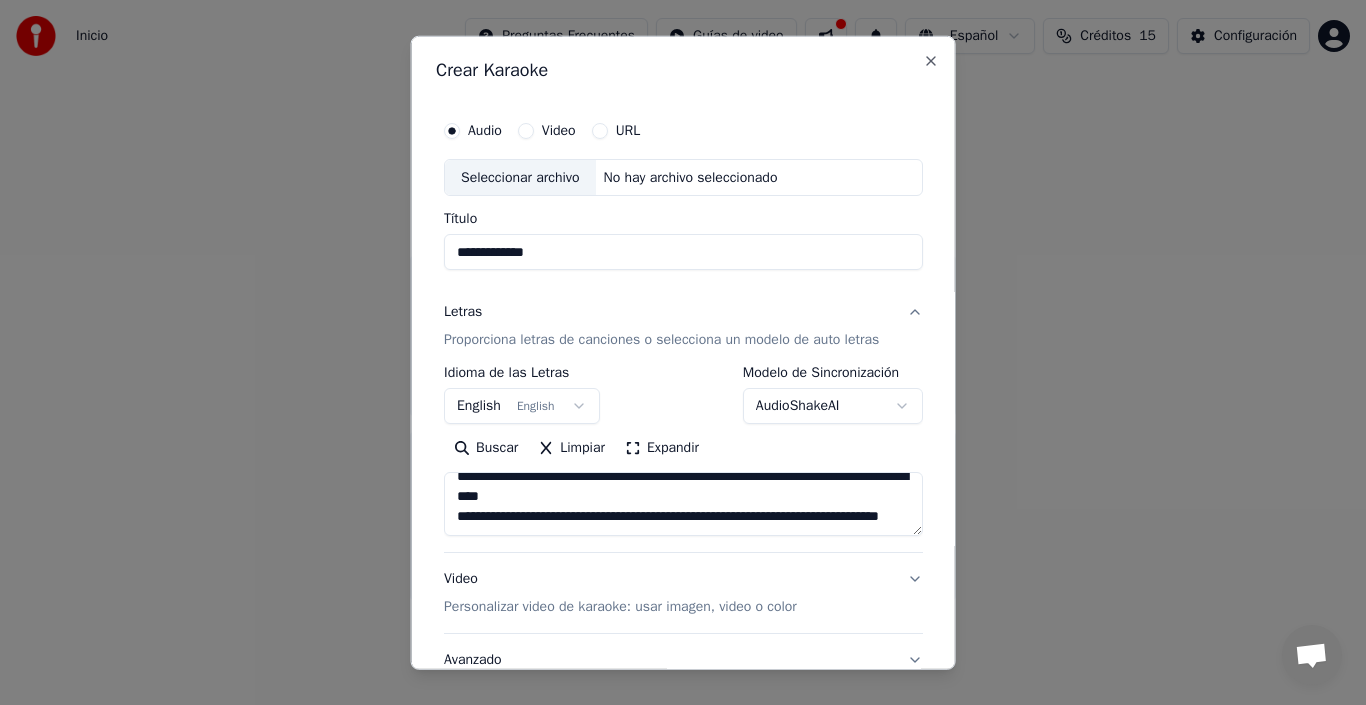 scroll, scrollTop: 667, scrollLeft: 0, axis: vertical 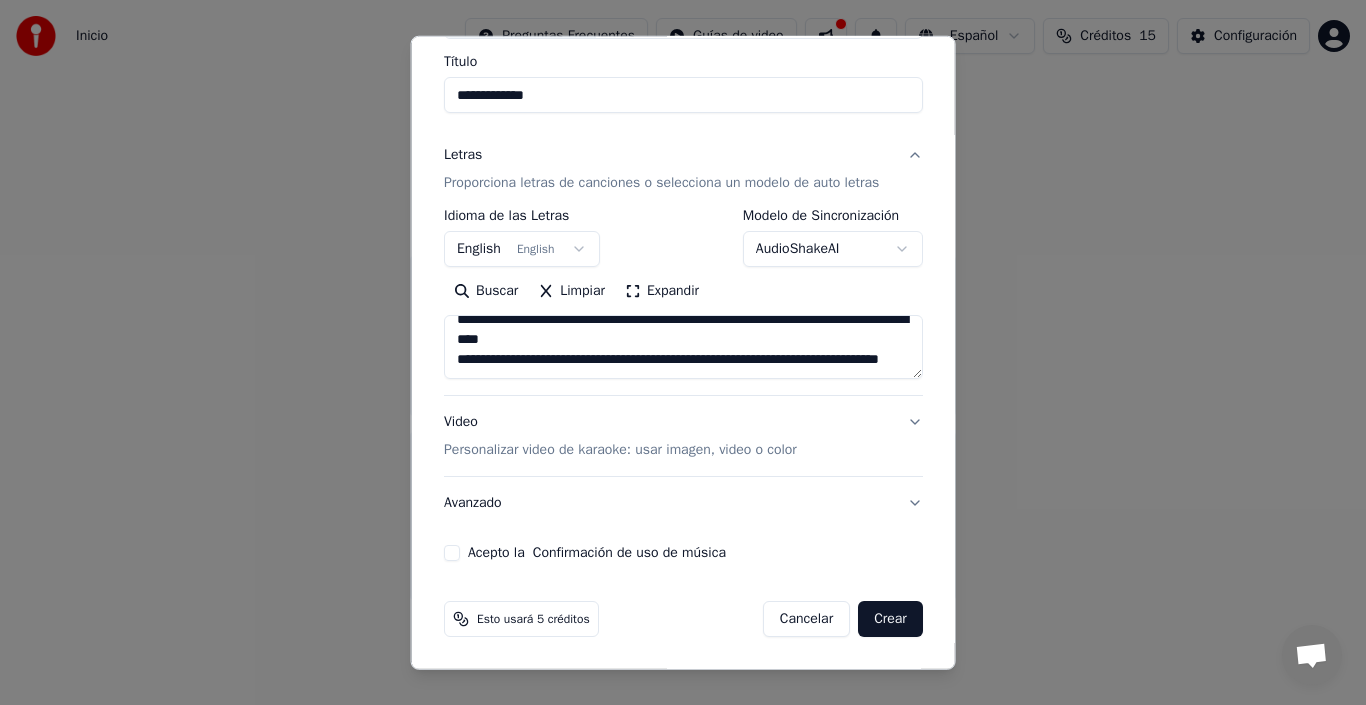 click on "Personalizar video de karaoke: usar imagen, video o color" at bounding box center [620, 450] 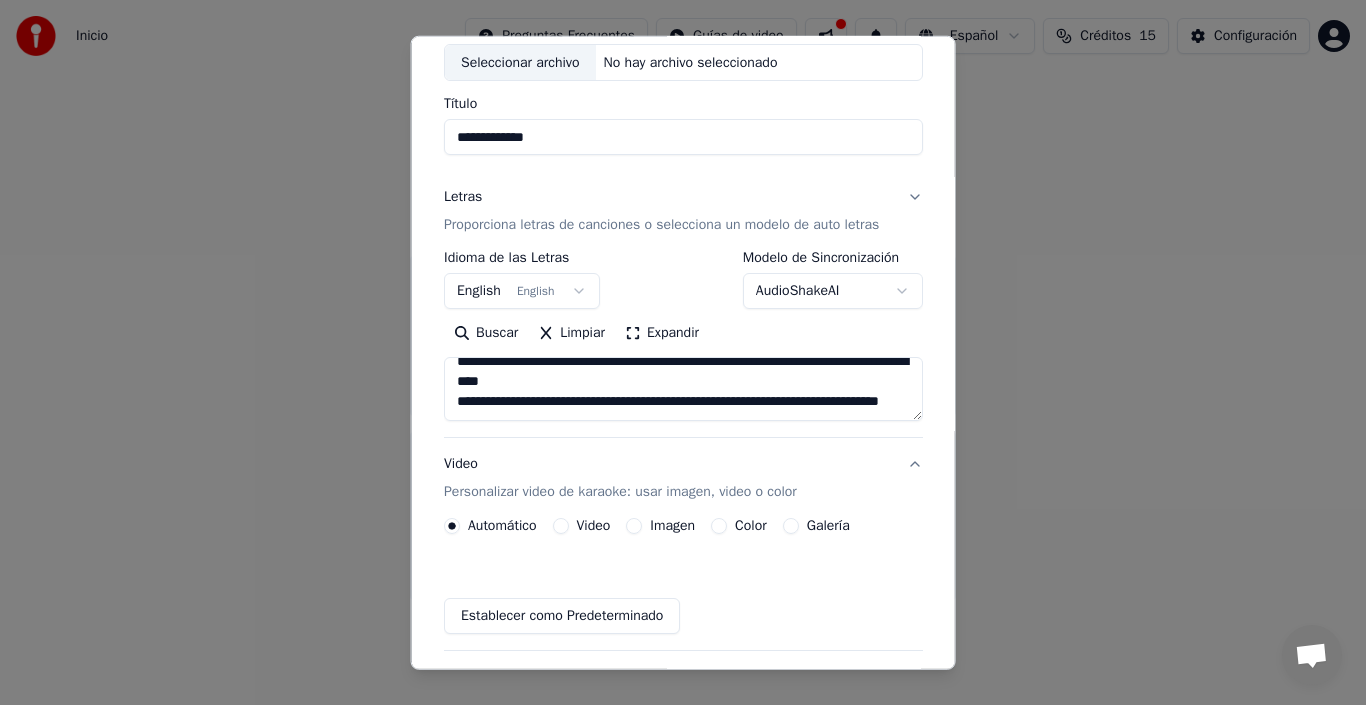 scroll, scrollTop: 103, scrollLeft: 0, axis: vertical 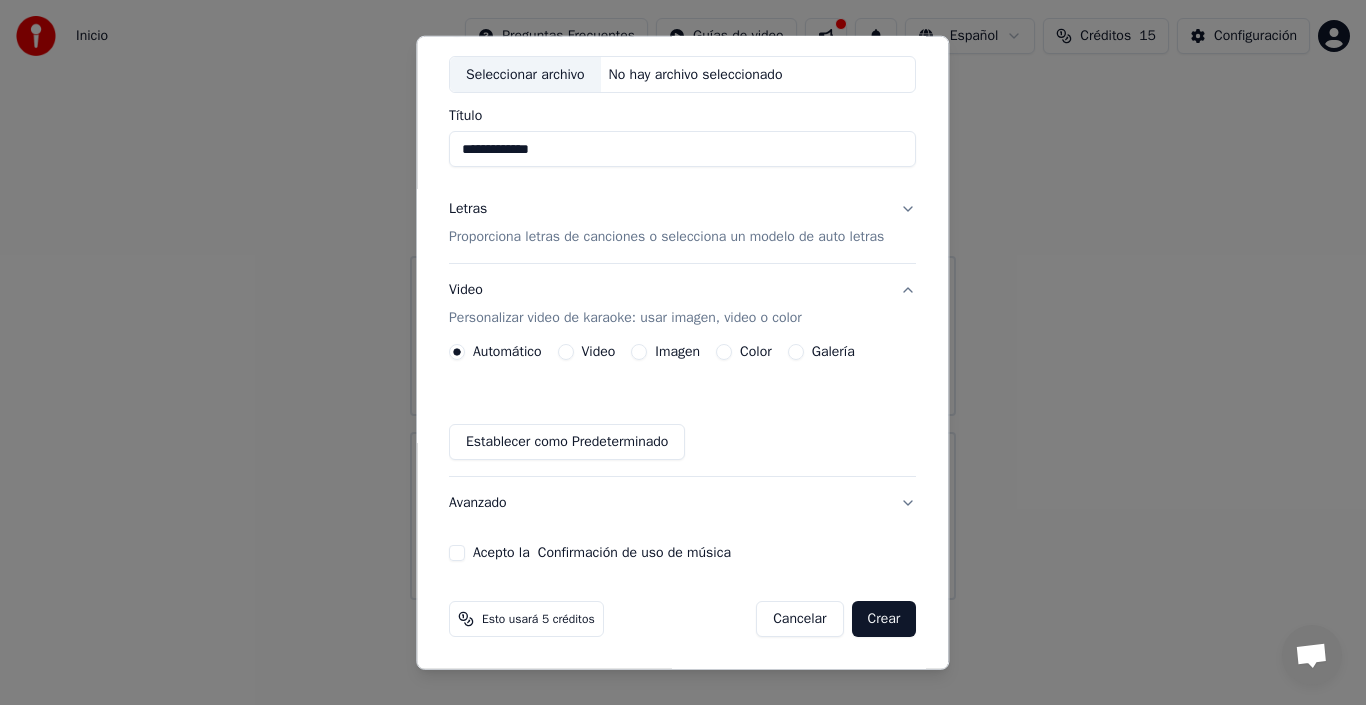 click on "Acepto la   Confirmación de uso de música" at bounding box center [457, 553] 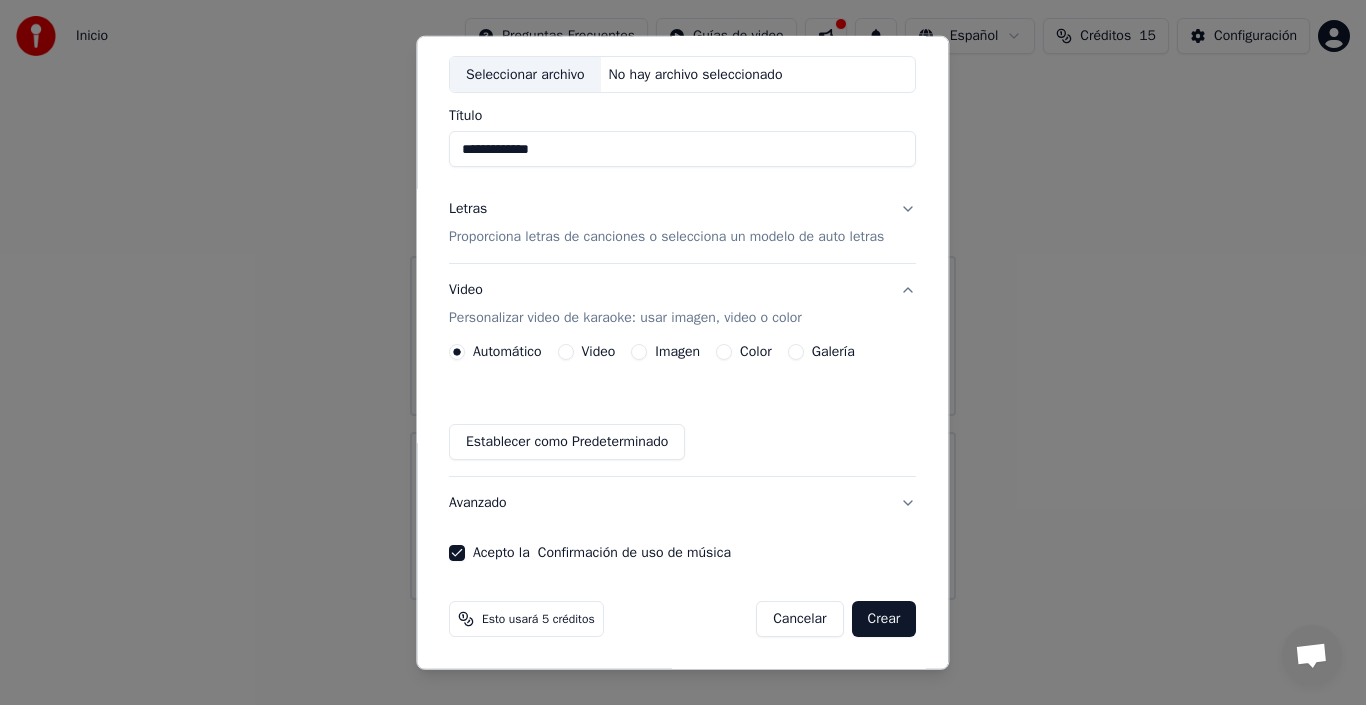 click on "Video" at bounding box center [566, 352] 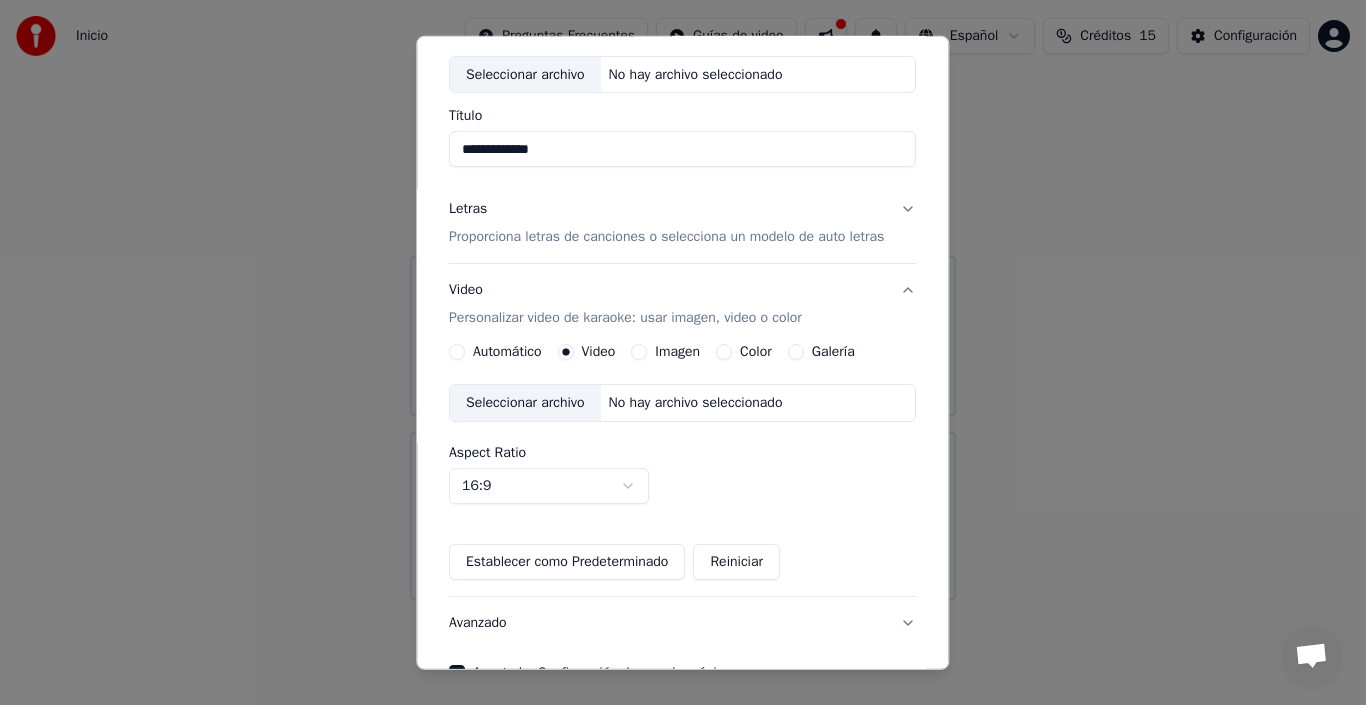 click on "Seleccionar archivo" at bounding box center [525, 403] 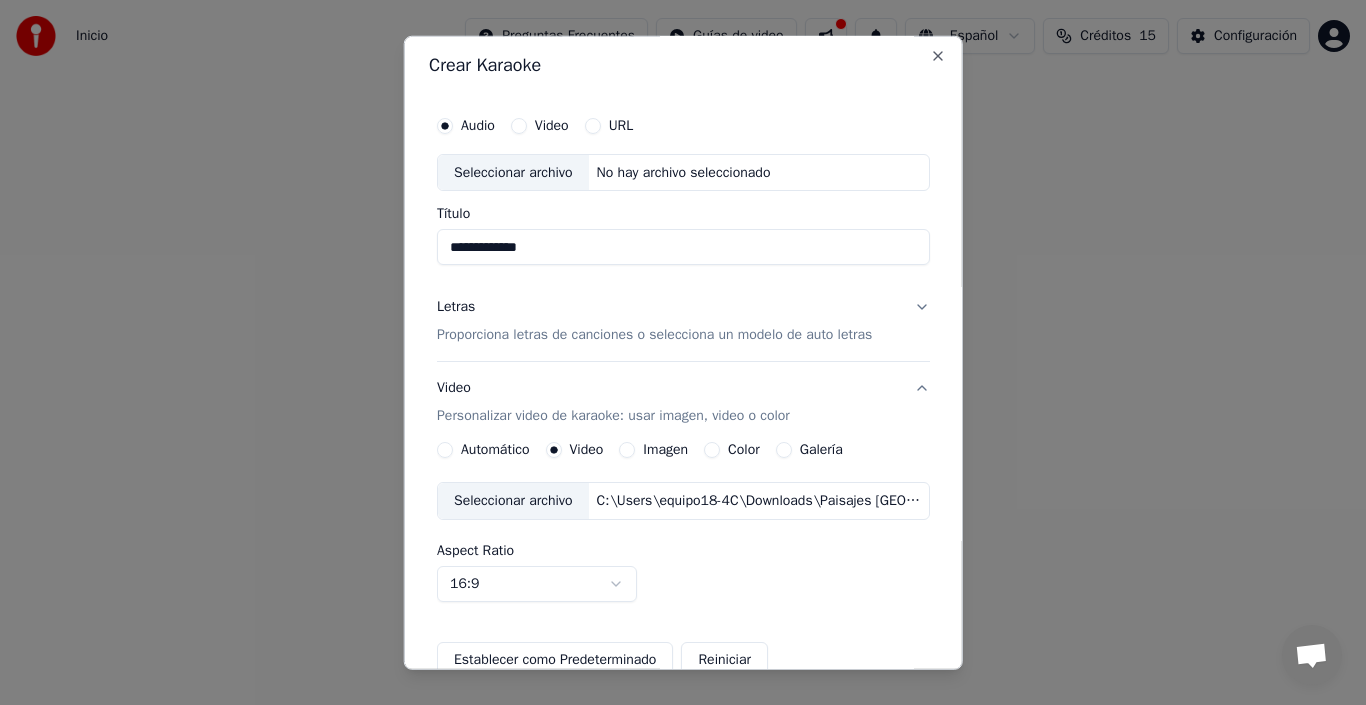 scroll, scrollTop: 0, scrollLeft: 0, axis: both 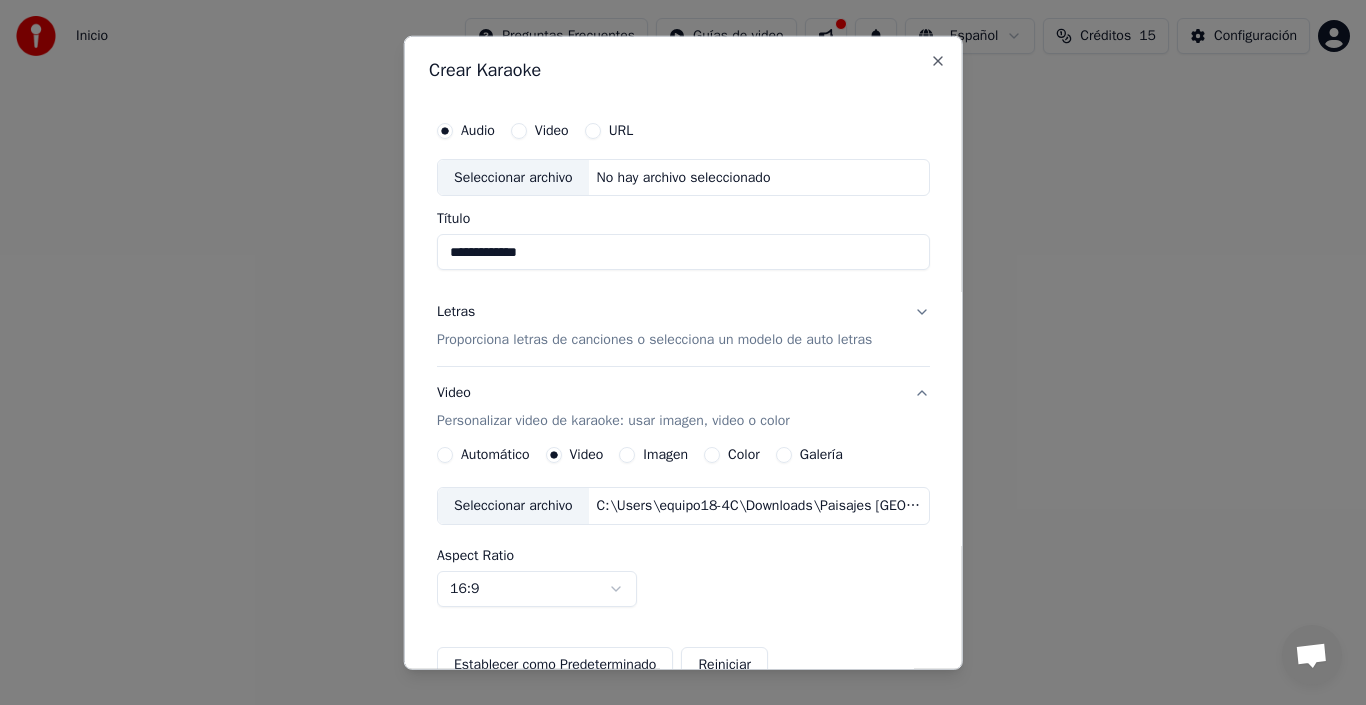 click on "Seleccionar archivo" at bounding box center (513, 177) 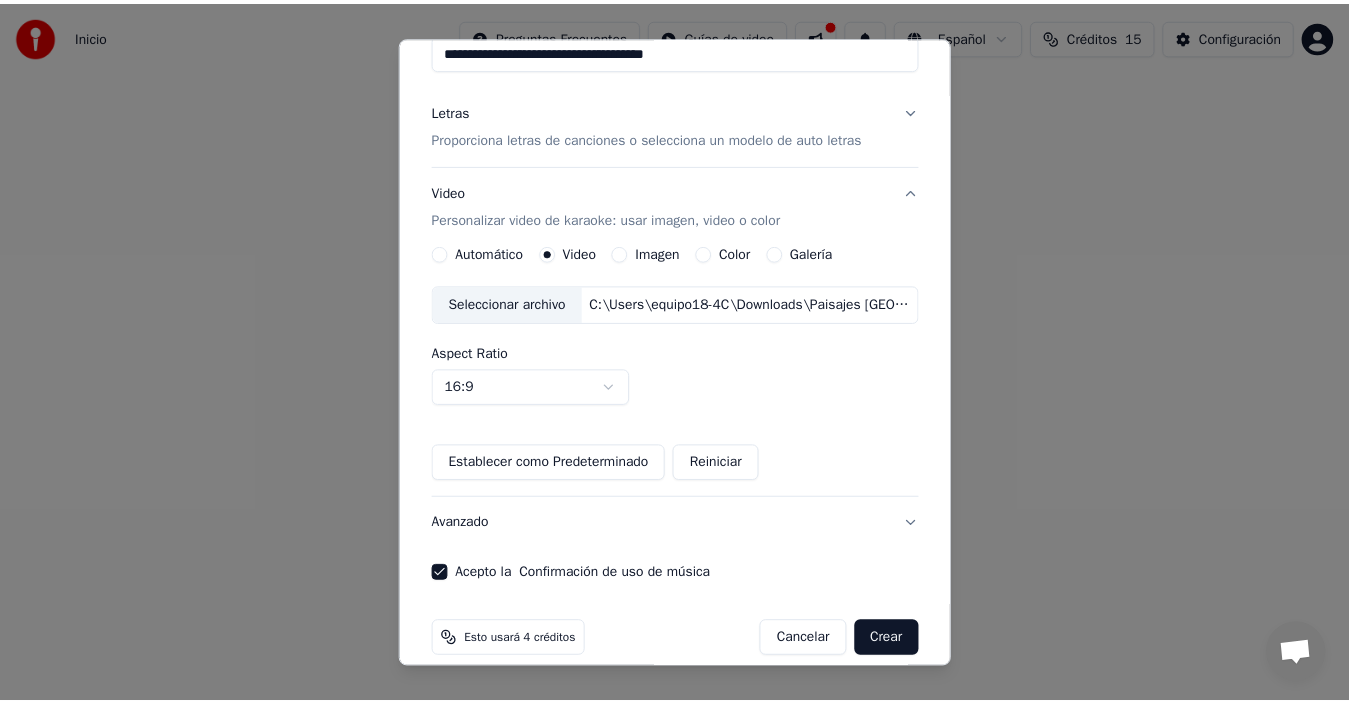 scroll, scrollTop: 223, scrollLeft: 0, axis: vertical 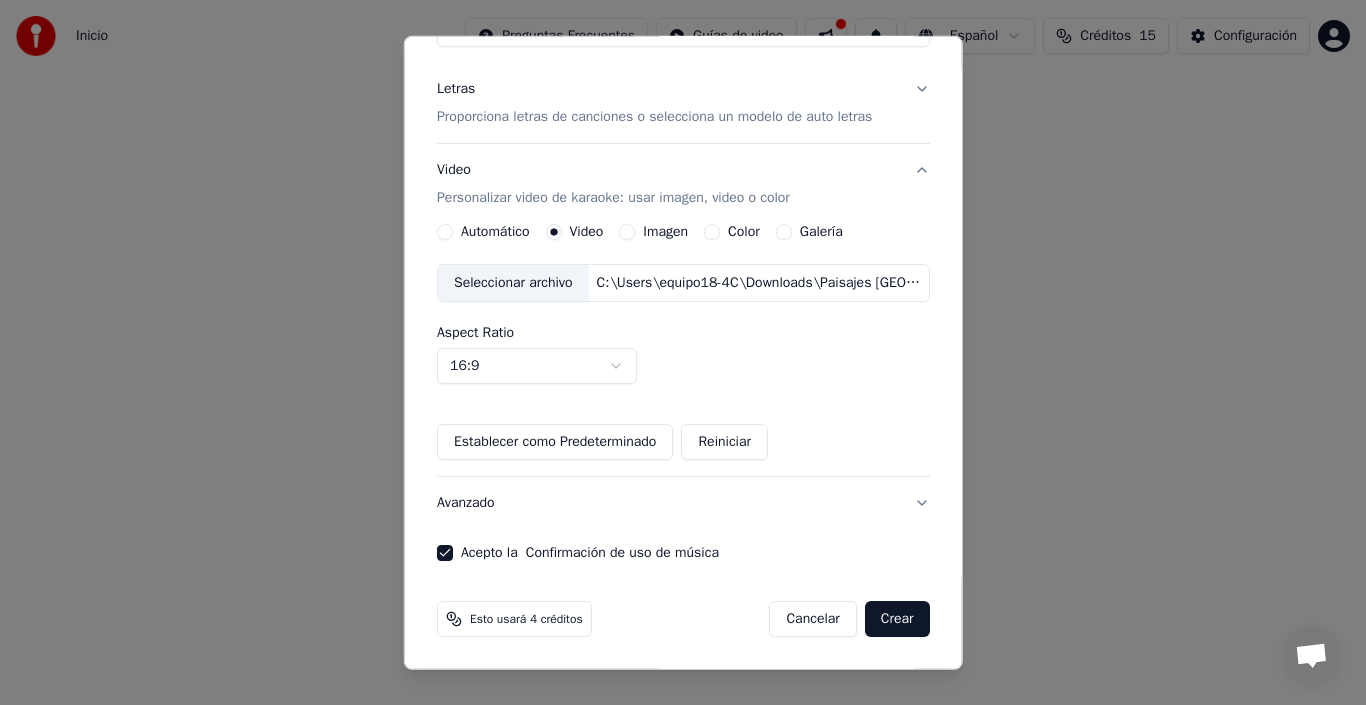 click on "Crear" at bounding box center (897, 619) 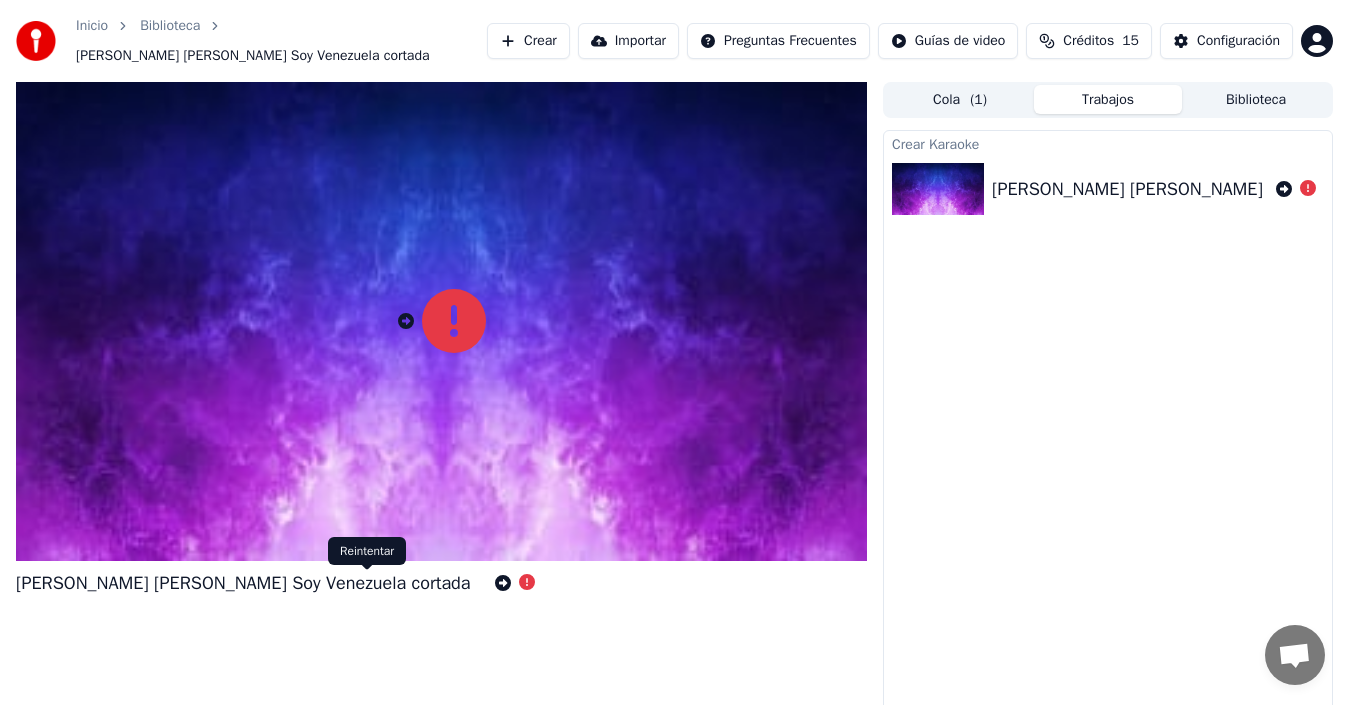 click 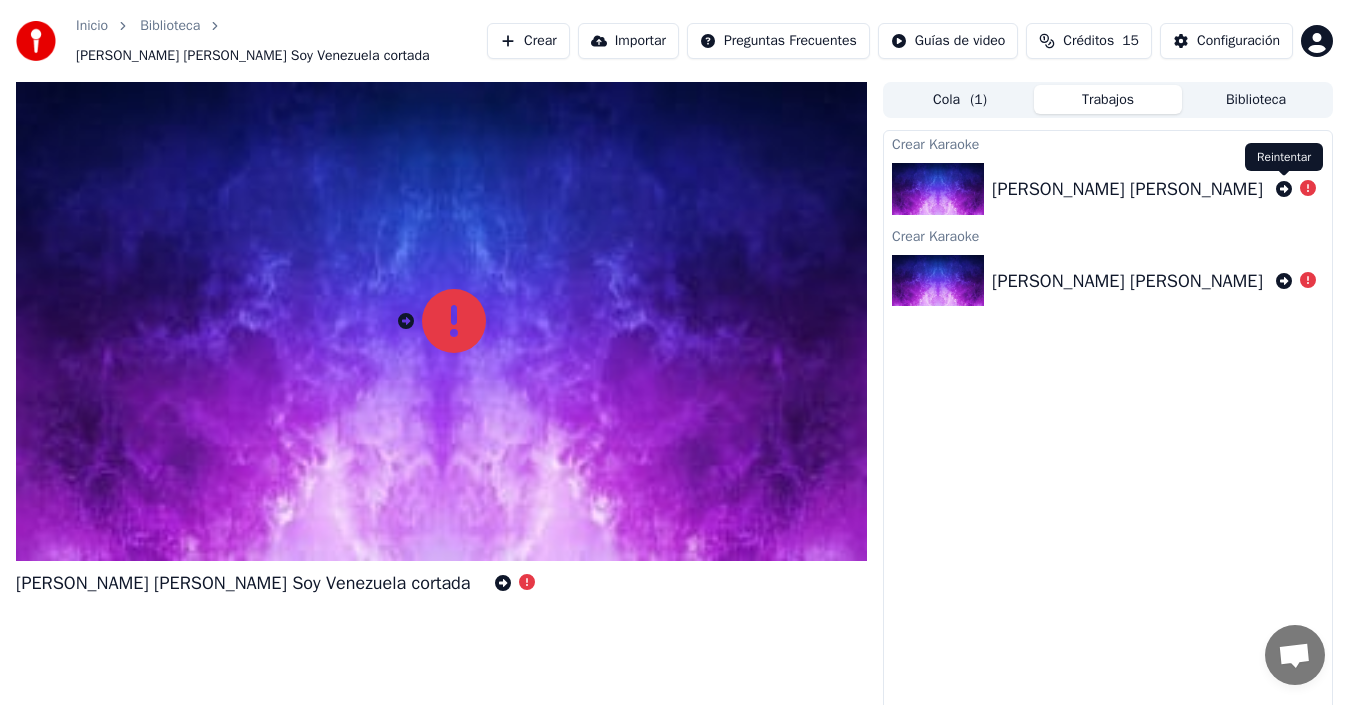 click 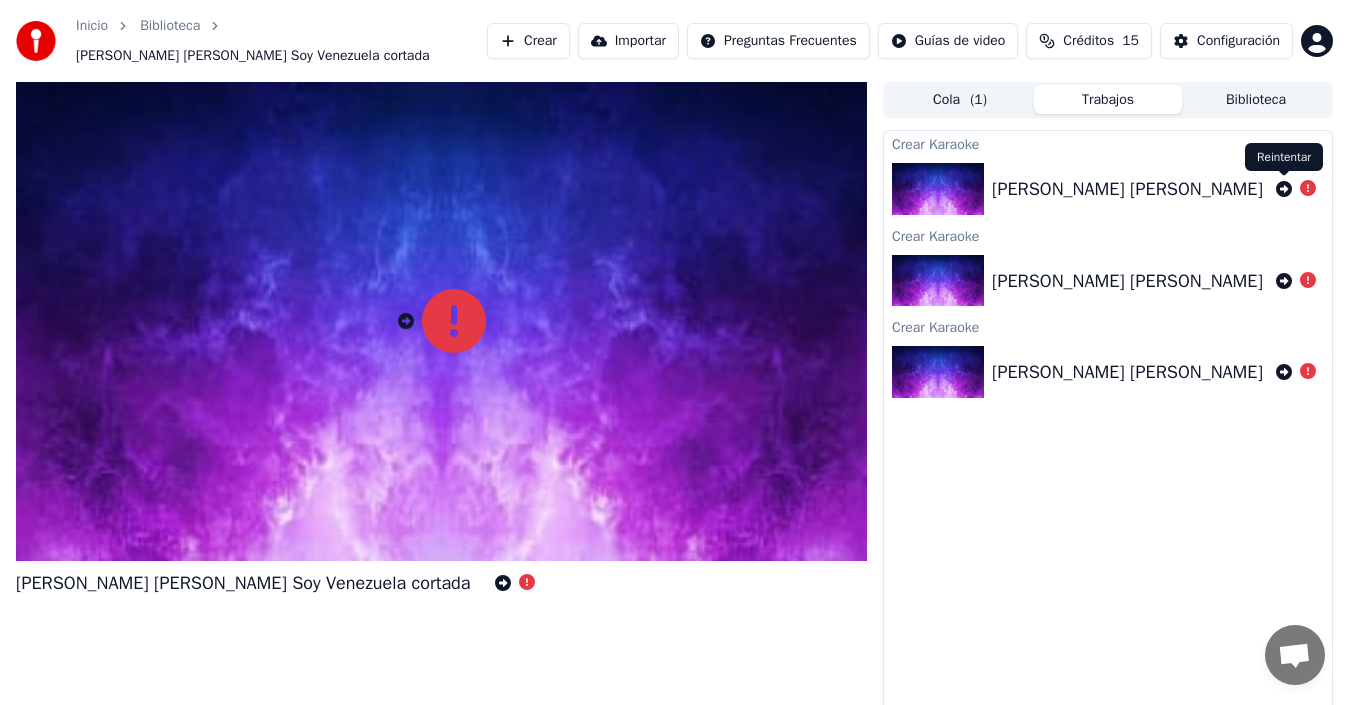 click 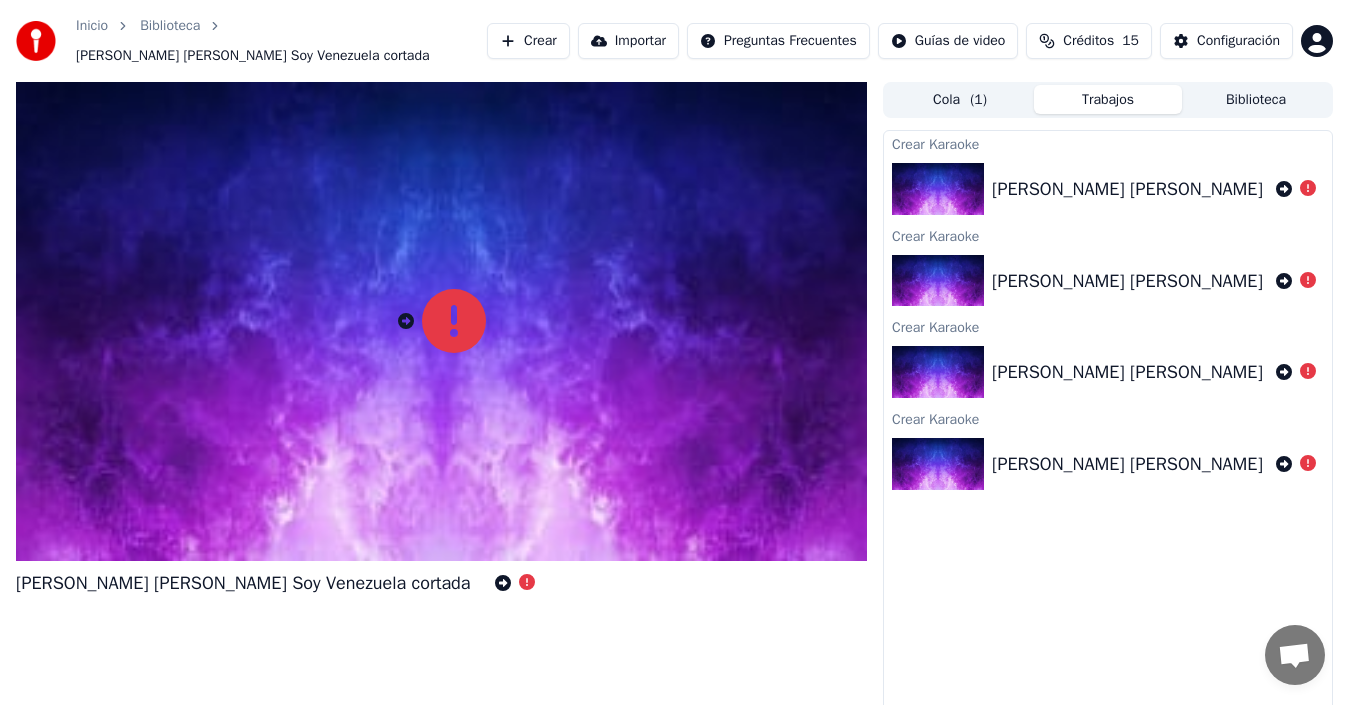 click 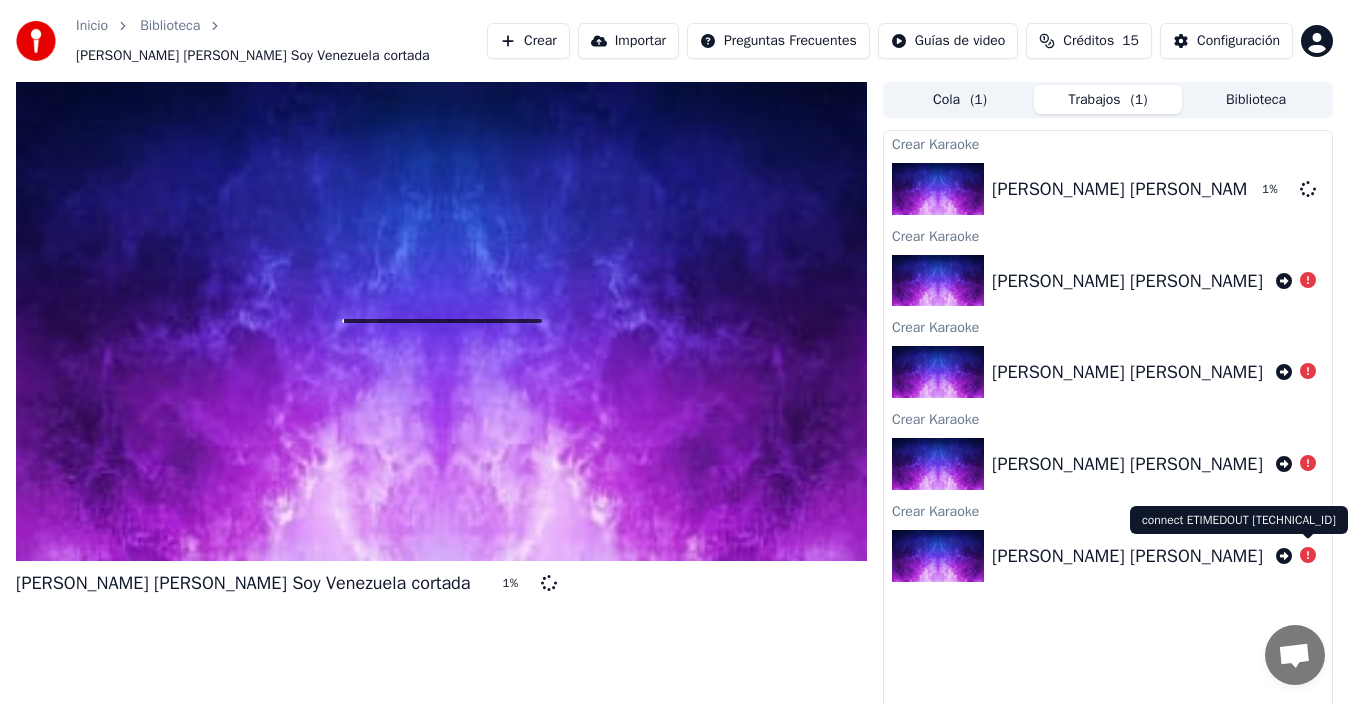 click 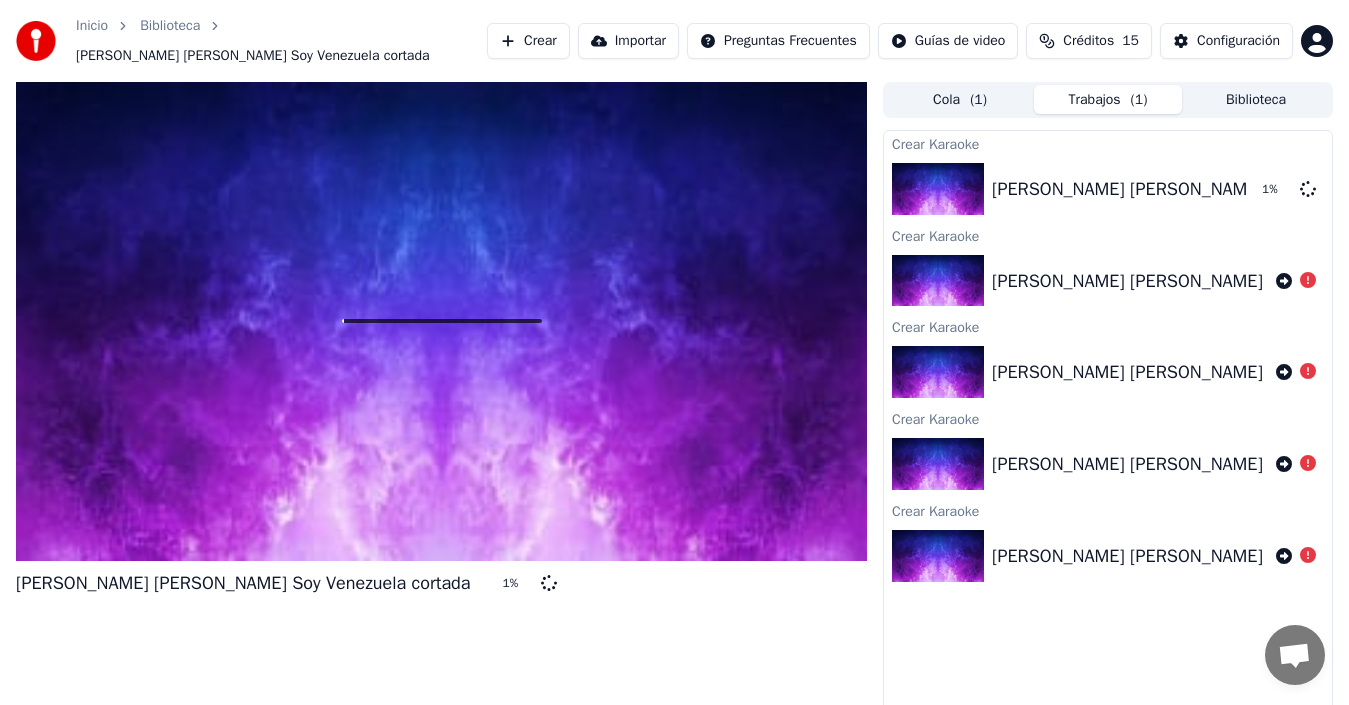 click 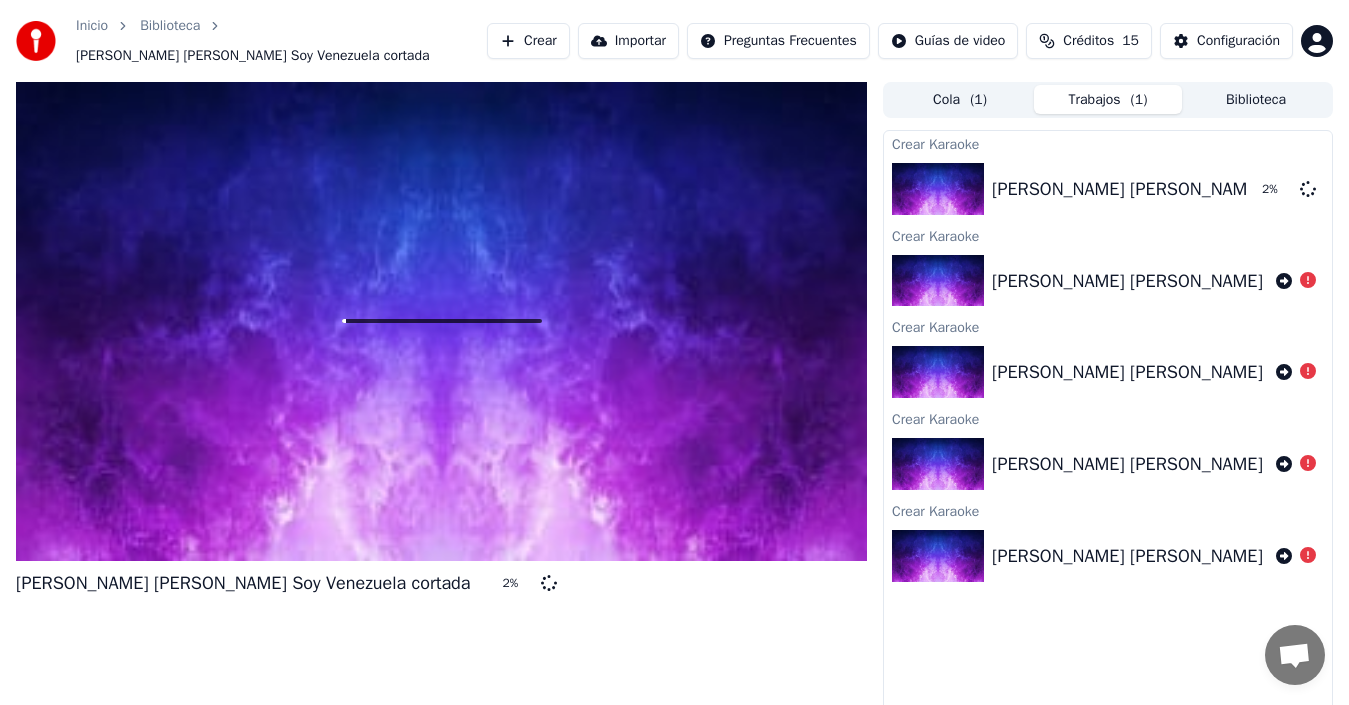 drag, startPoint x: 1248, startPoint y: 561, endPoint x: 596, endPoint y: 137, distance: 777.7403 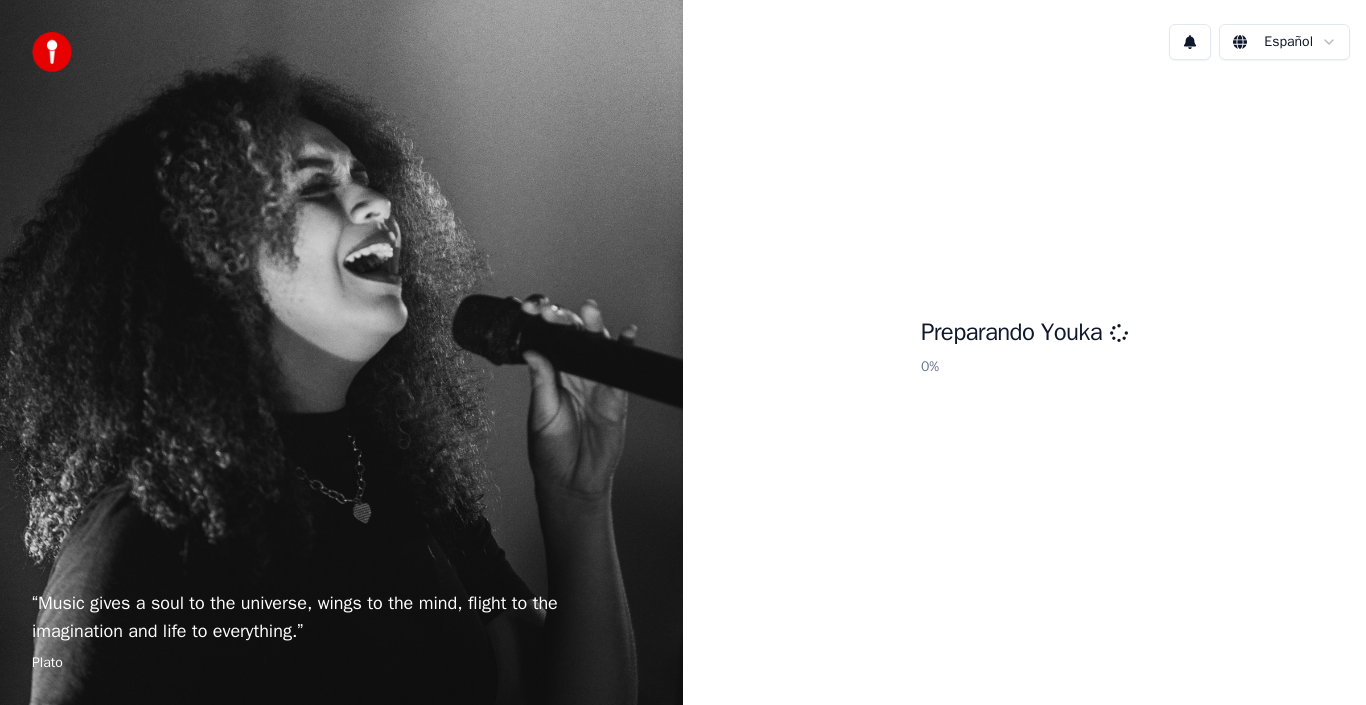 scroll, scrollTop: 0, scrollLeft: 0, axis: both 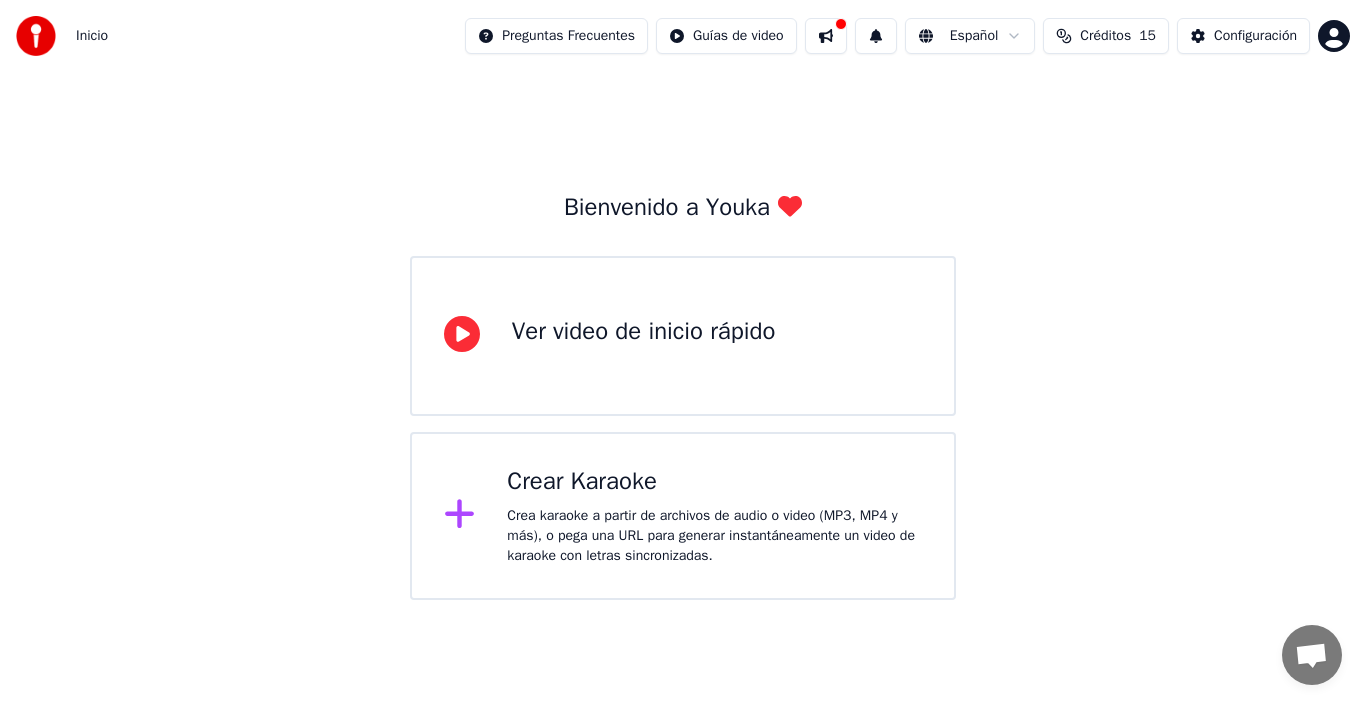 click on "Crea karaoke a partir de archivos de audio o video (MP3, MP4 y más), o pega una URL para generar instantáneamente un video de karaoke con letras sincronizadas." at bounding box center (714, 536) 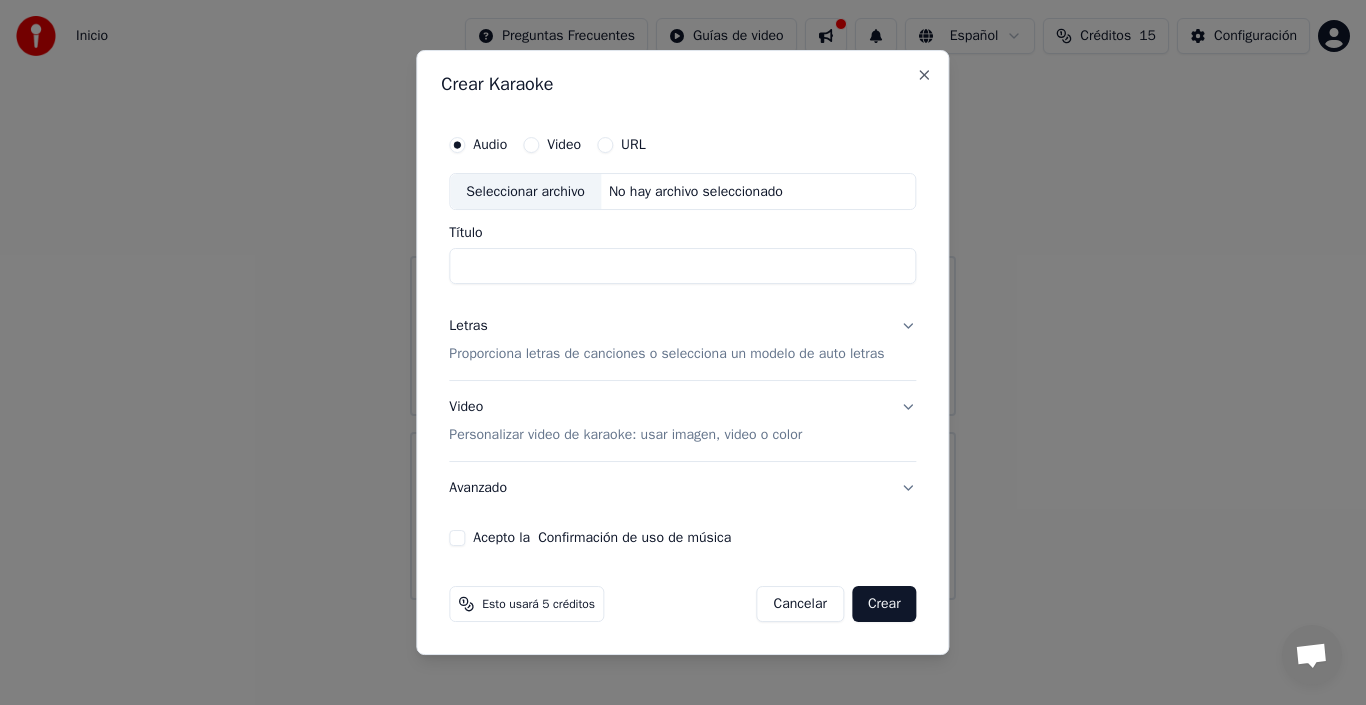 click on "Título" at bounding box center [682, 267] 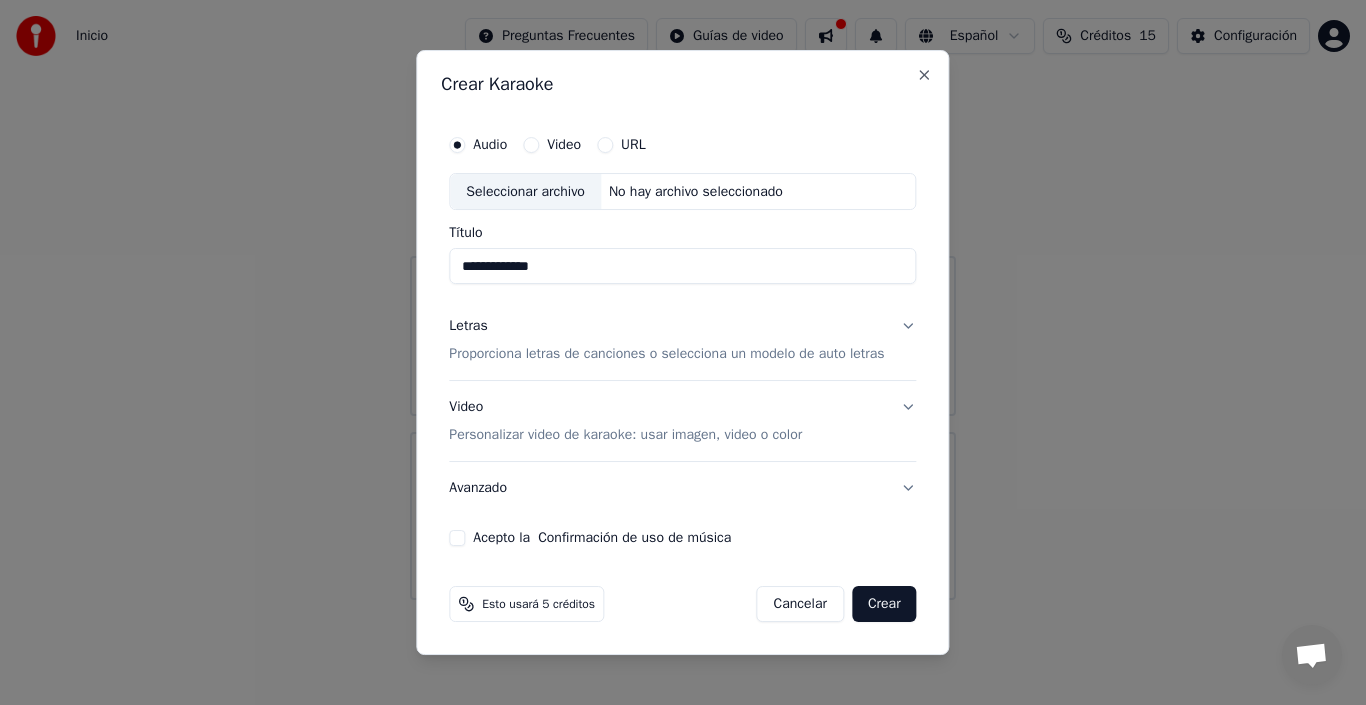 type on "**********" 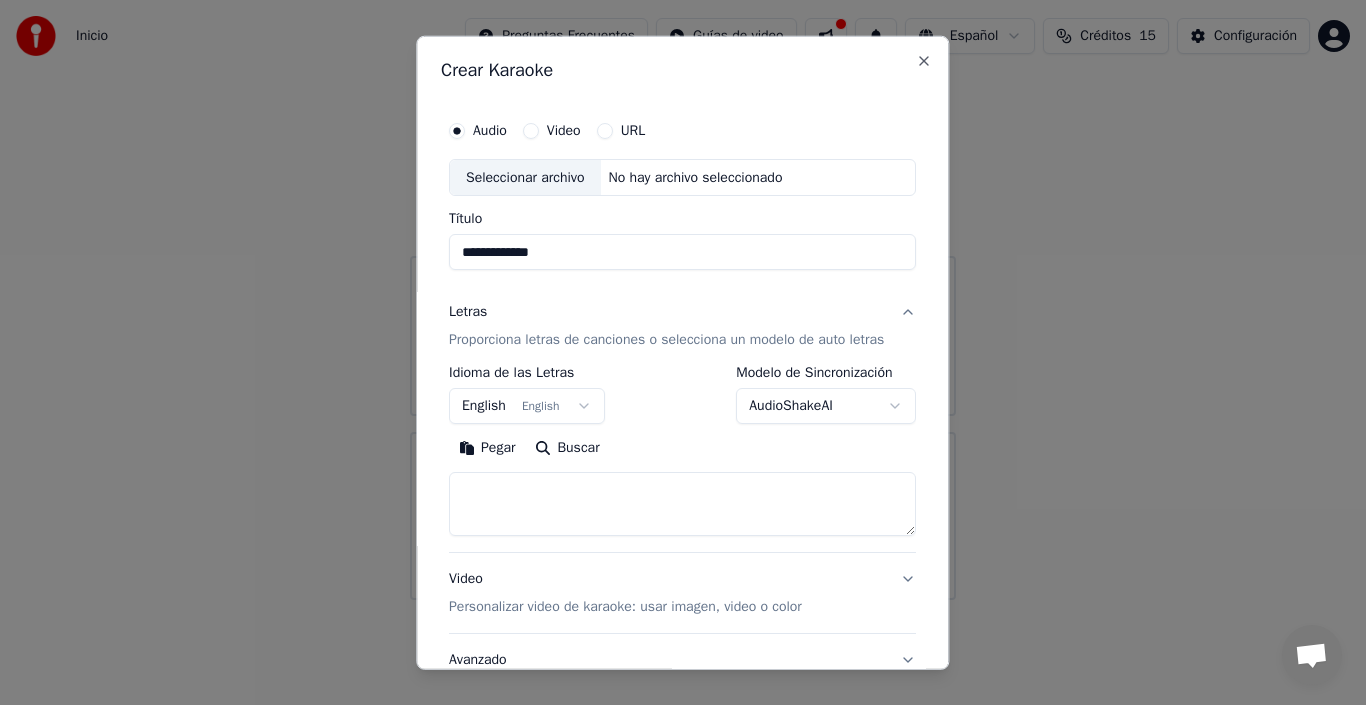 click at bounding box center (682, 504) 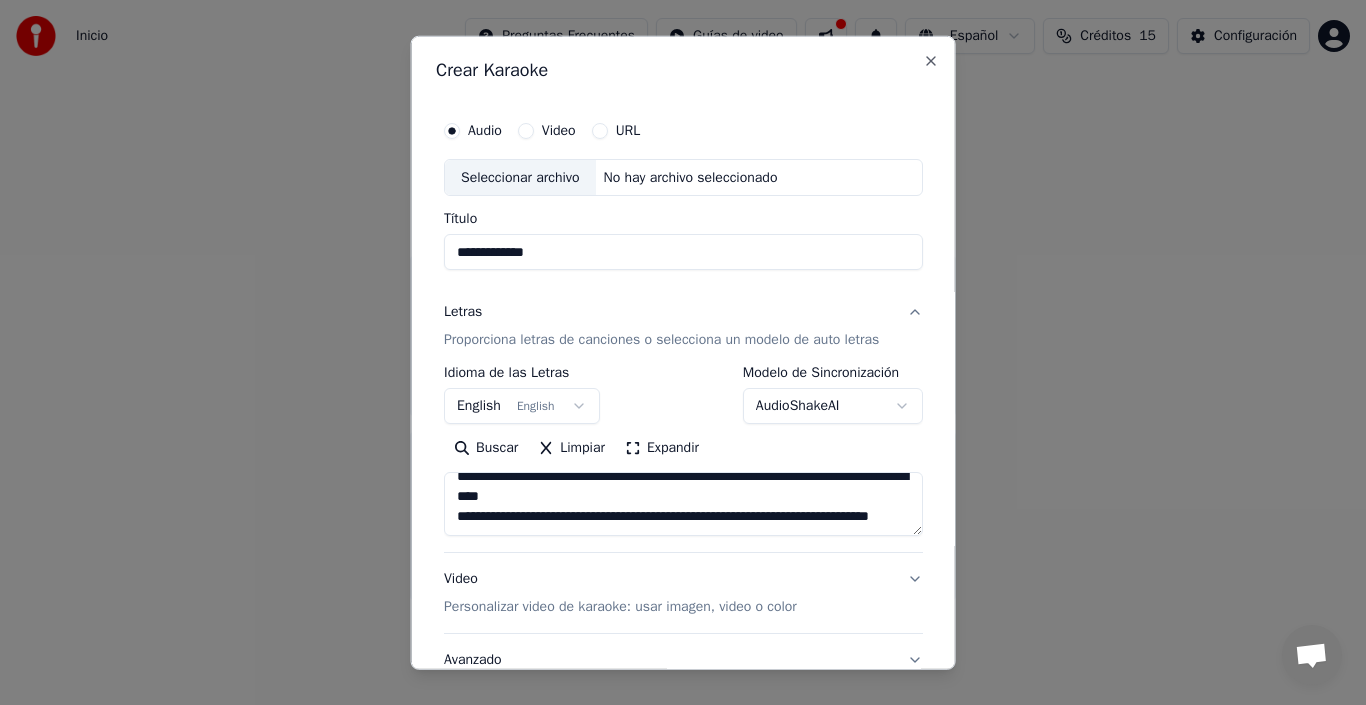 scroll, scrollTop: 633, scrollLeft: 0, axis: vertical 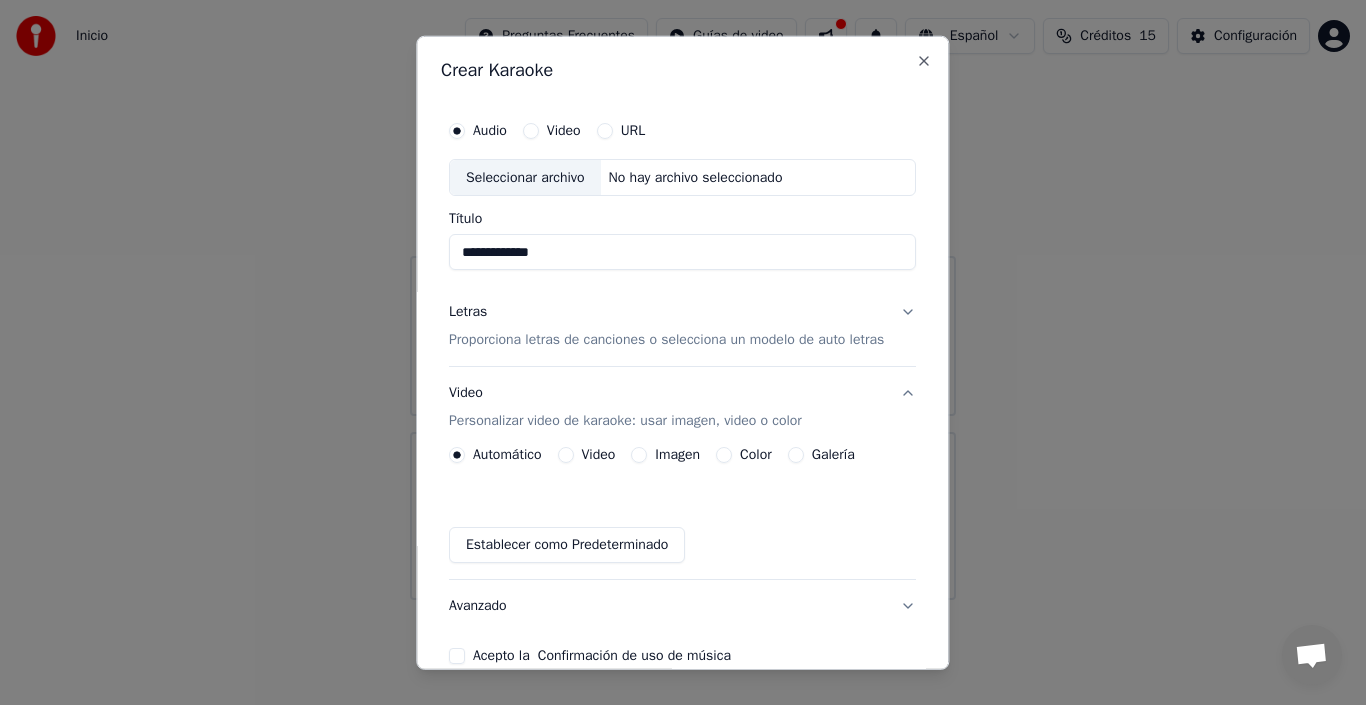 click on "Video" at bounding box center [566, 455] 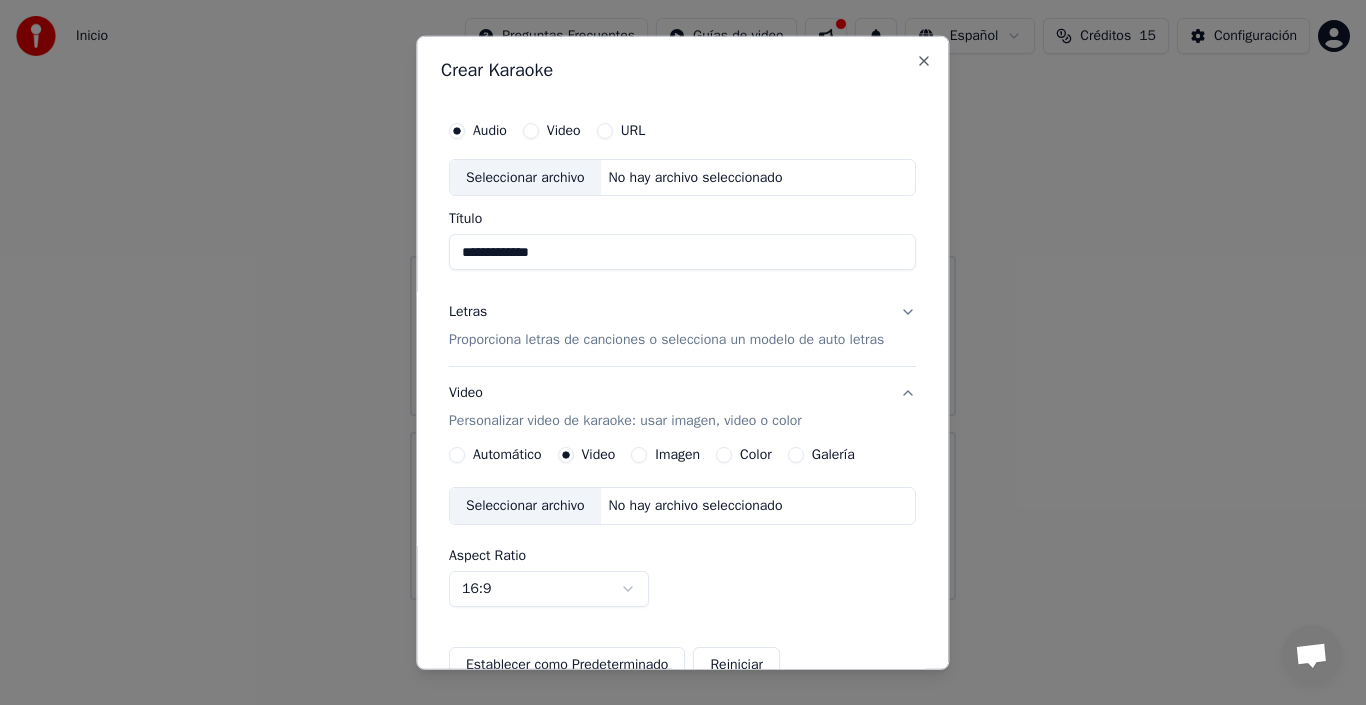 scroll, scrollTop: 200, scrollLeft: 0, axis: vertical 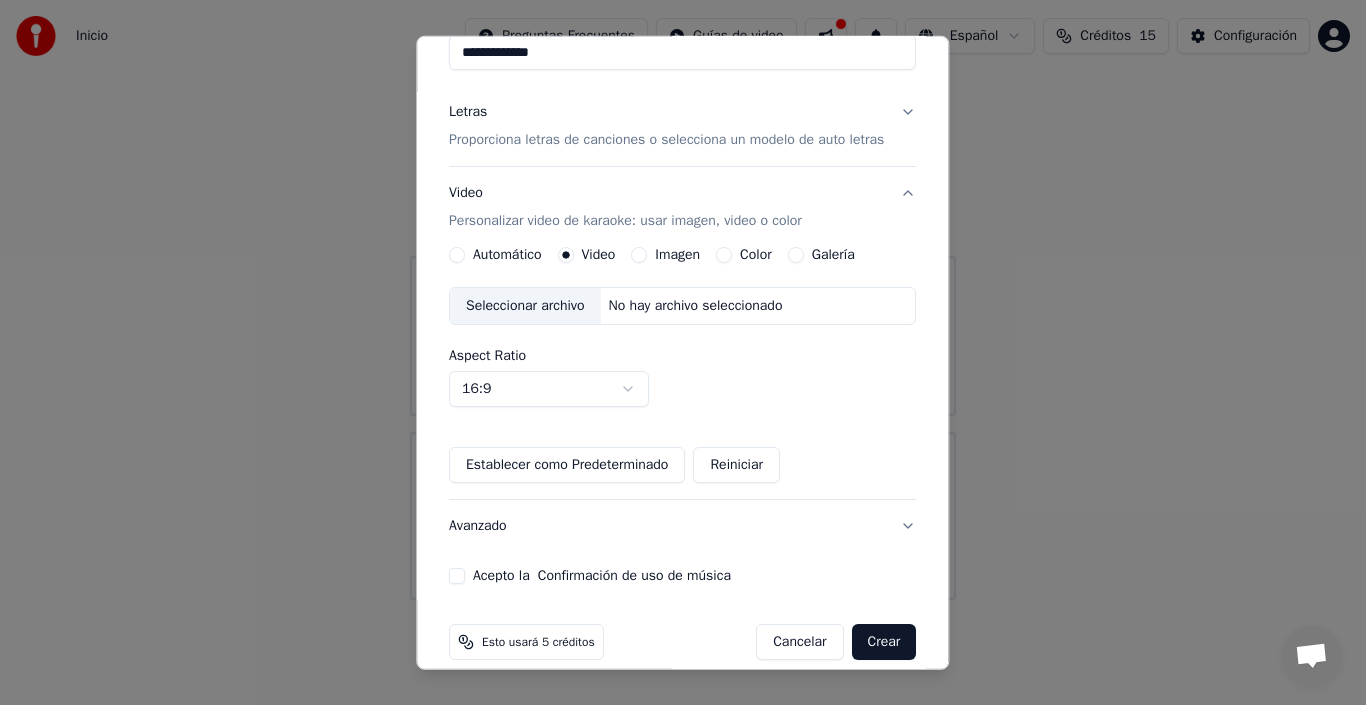 click on "Seleccionar archivo" at bounding box center [525, 306] 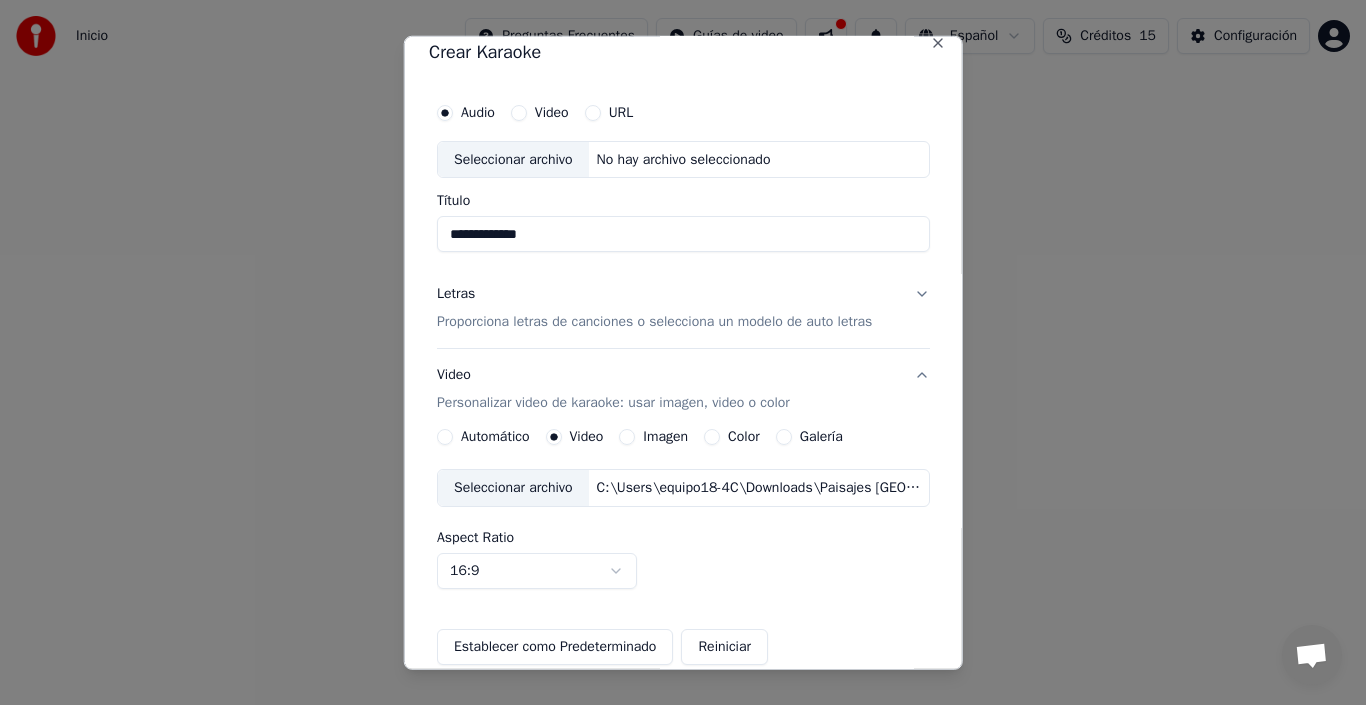 scroll, scrollTop: 0, scrollLeft: 0, axis: both 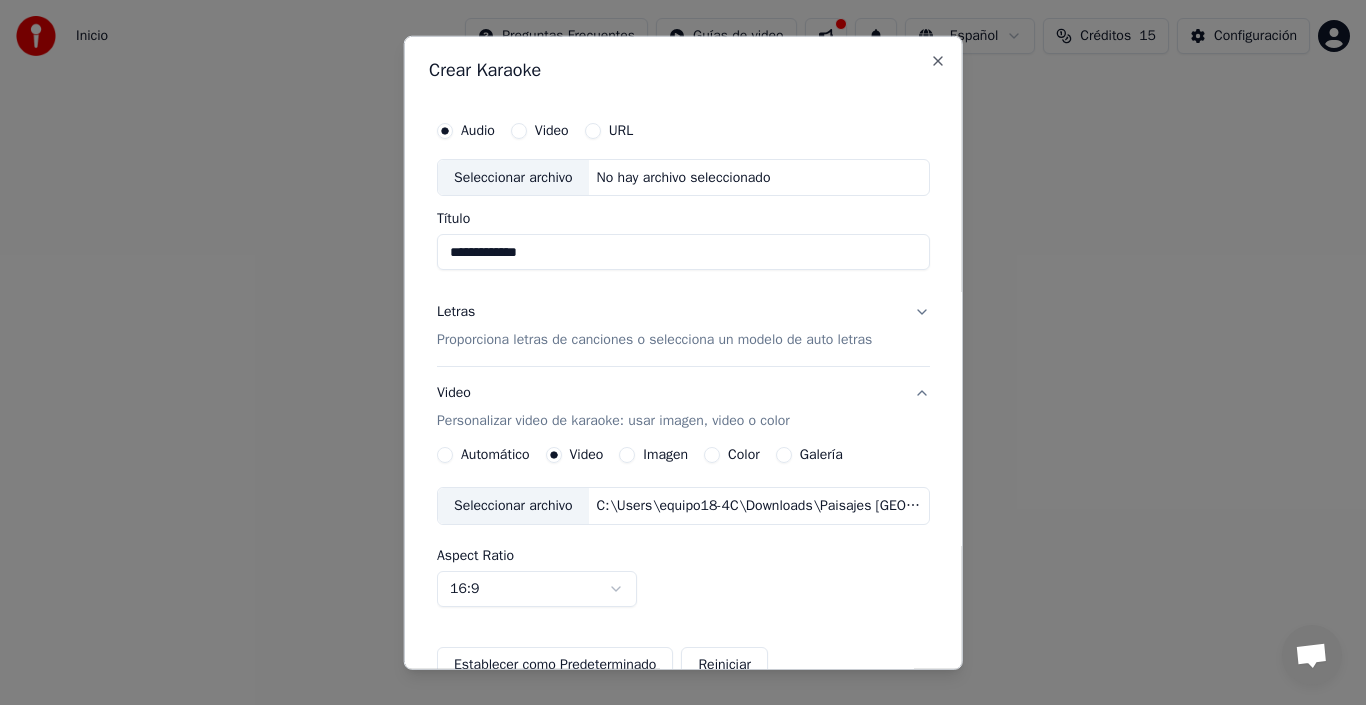 click on "Seleccionar archivo" at bounding box center [513, 177] 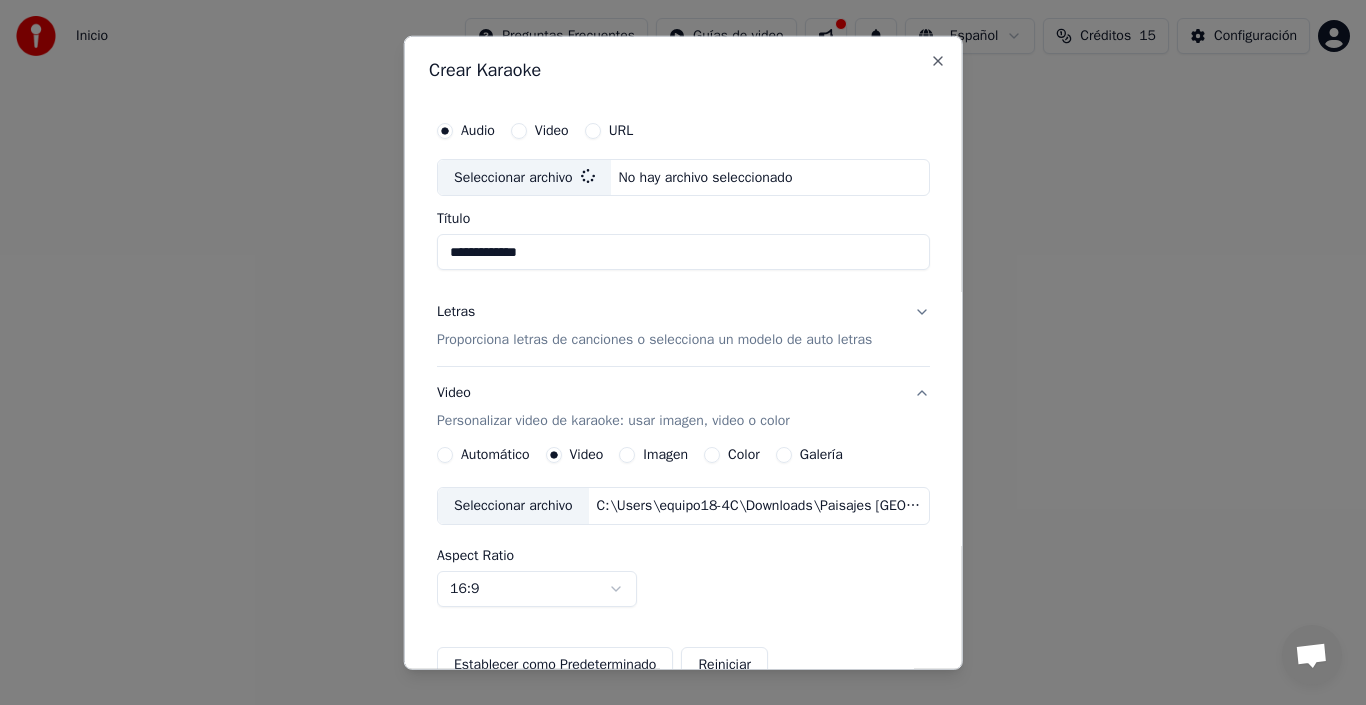 type on "**********" 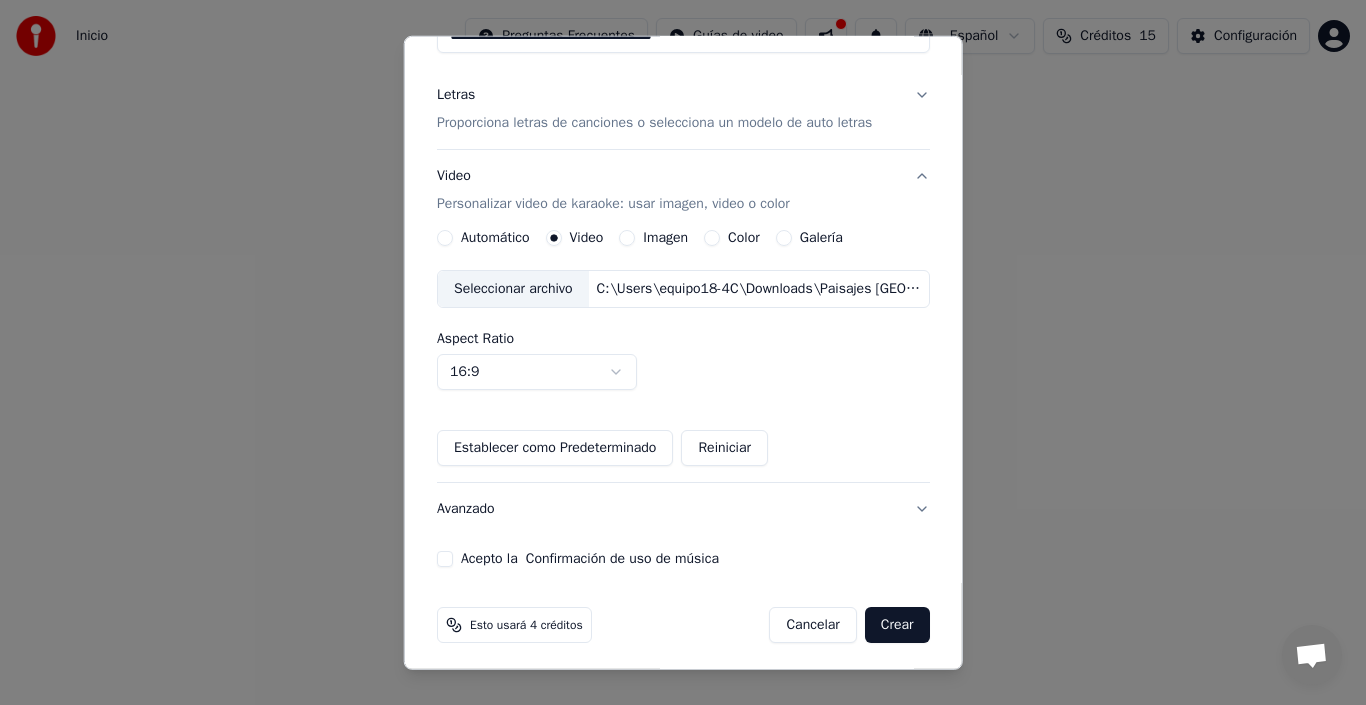 scroll, scrollTop: 223, scrollLeft: 0, axis: vertical 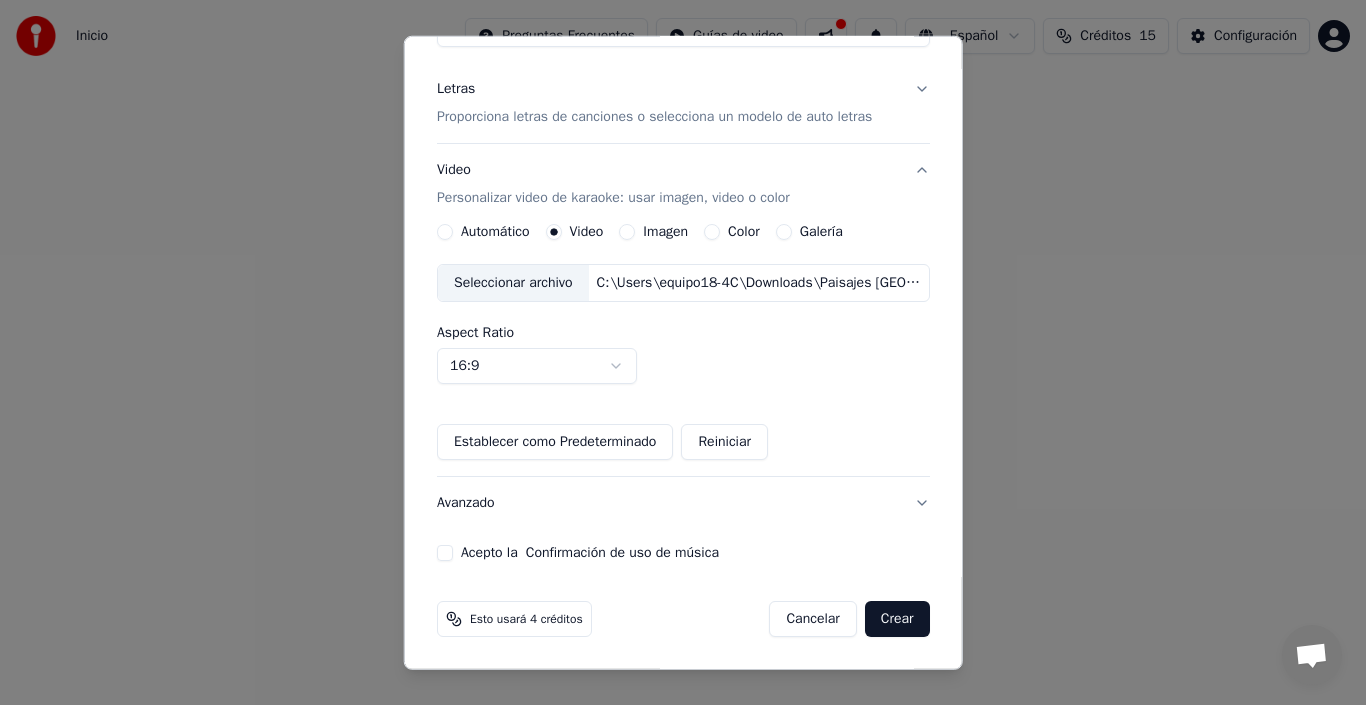 click on "Acepto la   Confirmación de uso de música" at bounding box center [445, 553] 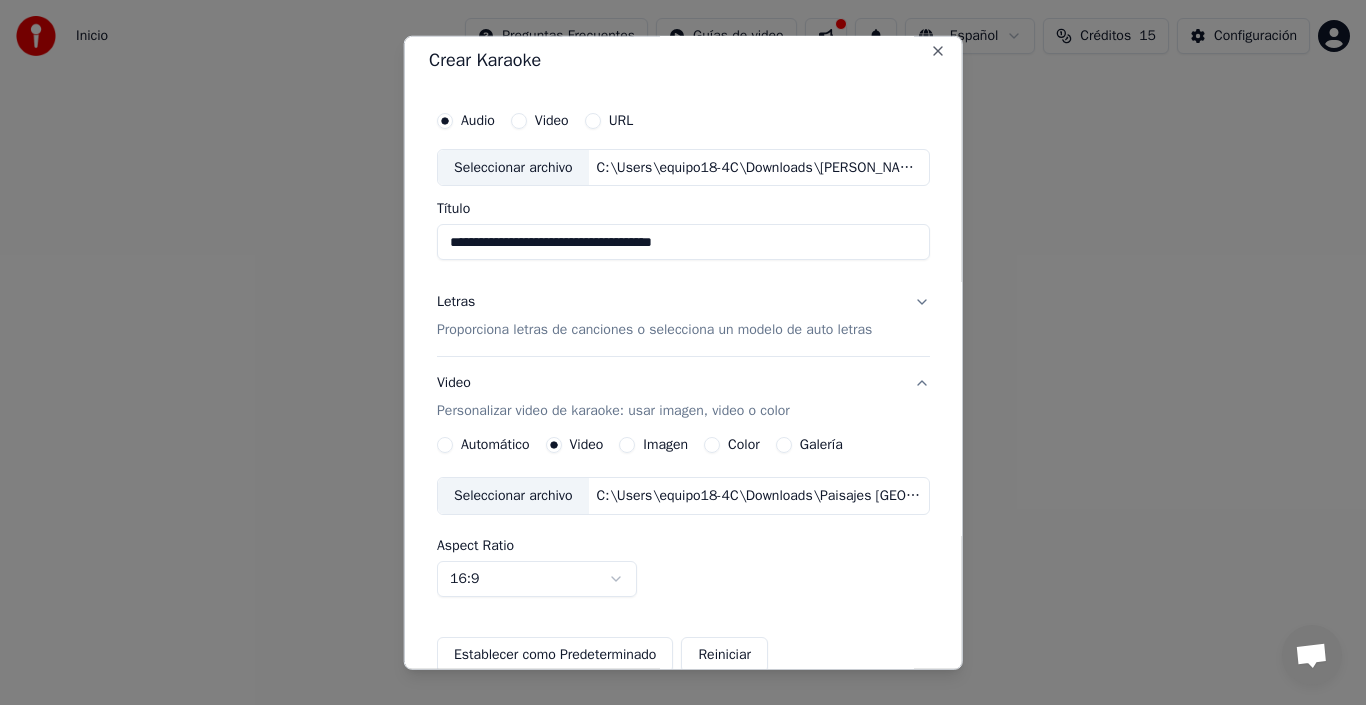scroll, scrollTop: 0, scrollLeft: 0, axis: both 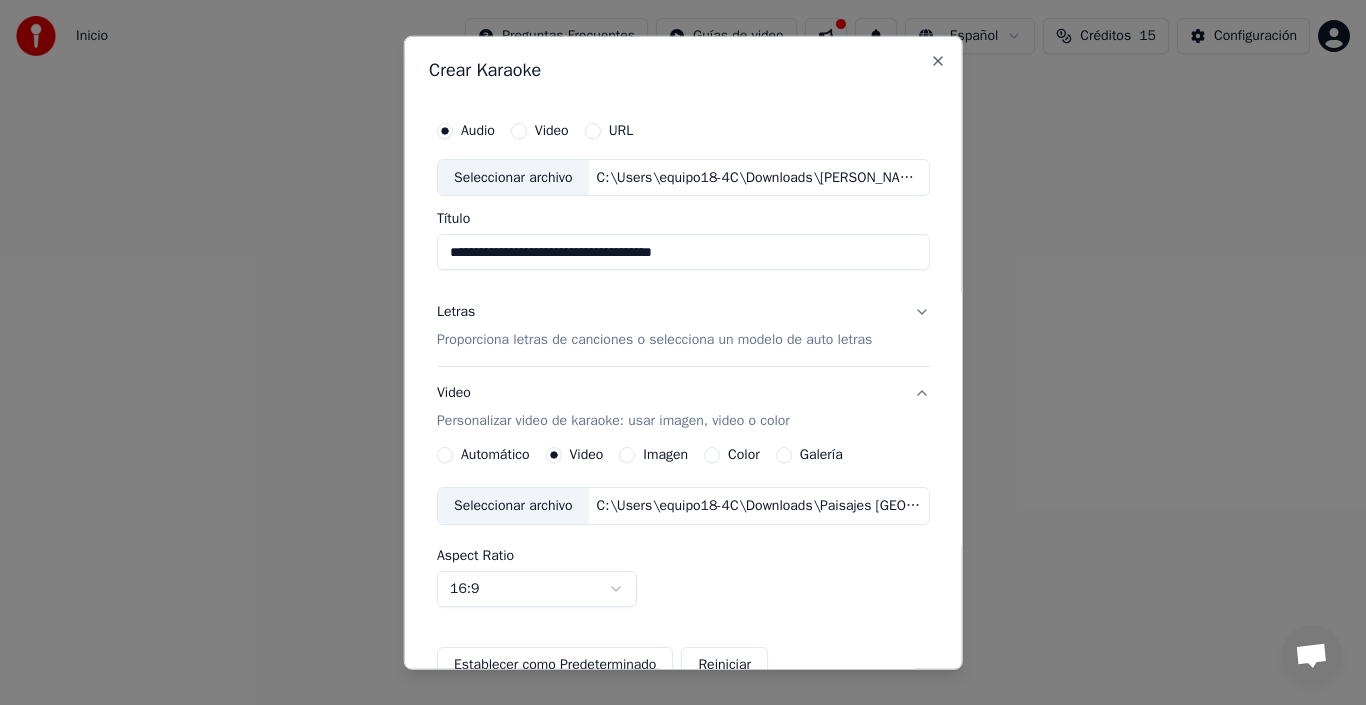 click on "Proporciona letras de canciones o selecciona un modelo de auto letras" at bounding box center [654, 340] 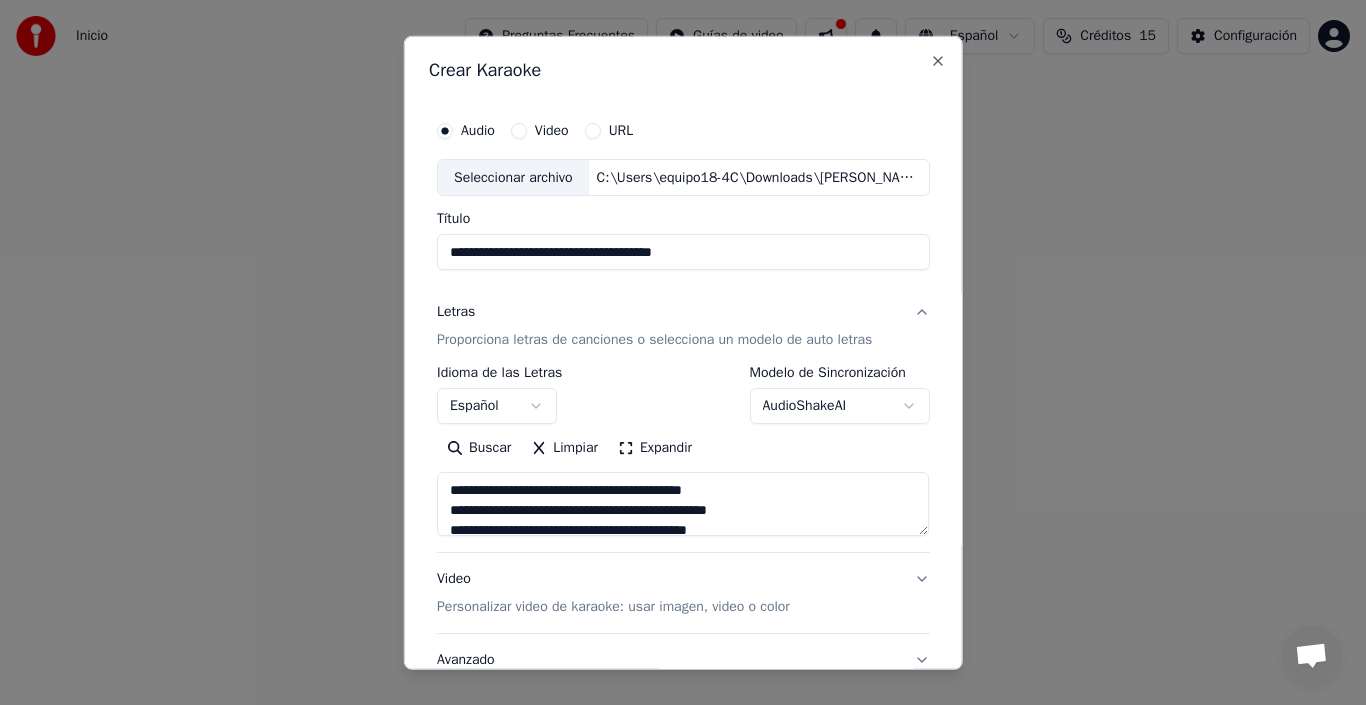 scroll, scrollTop: 157, scrollLeft: 0, axis: vertical 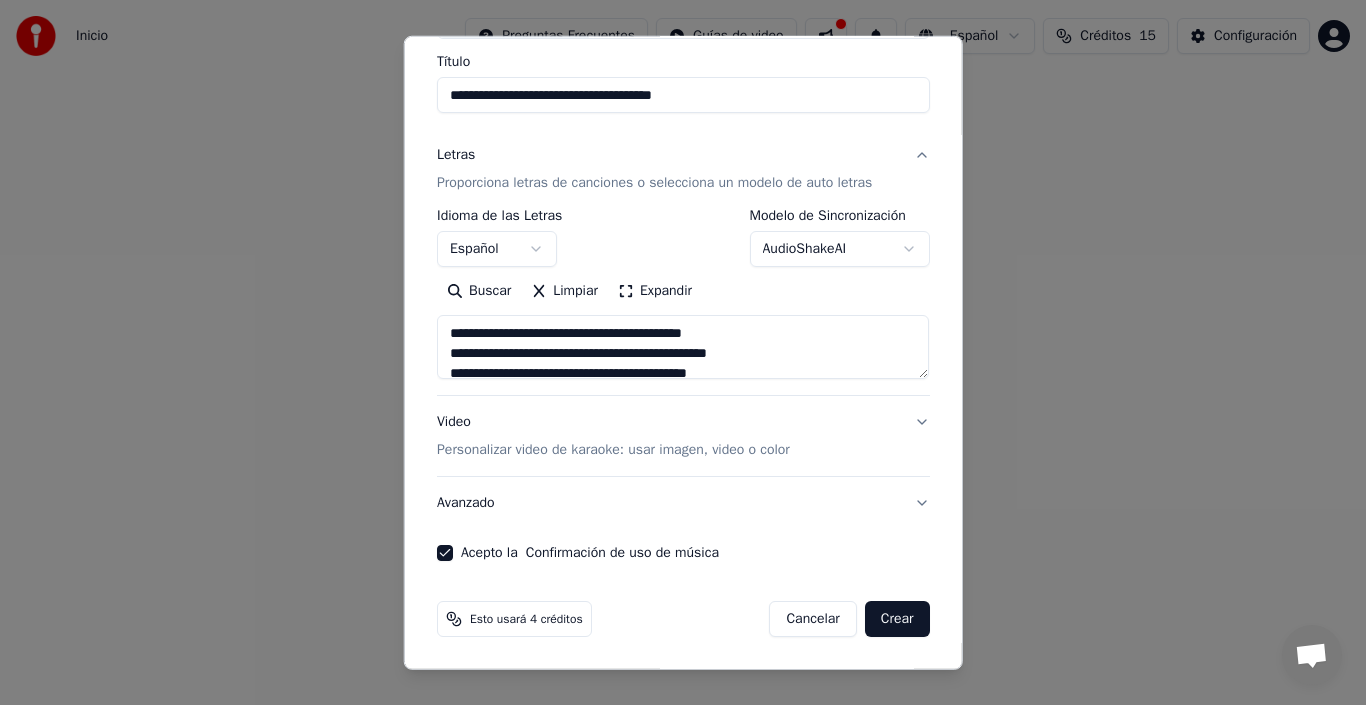 click on "Personalizar video de karaoke: usar imagen, video o color" at bounding box center [613, 450] 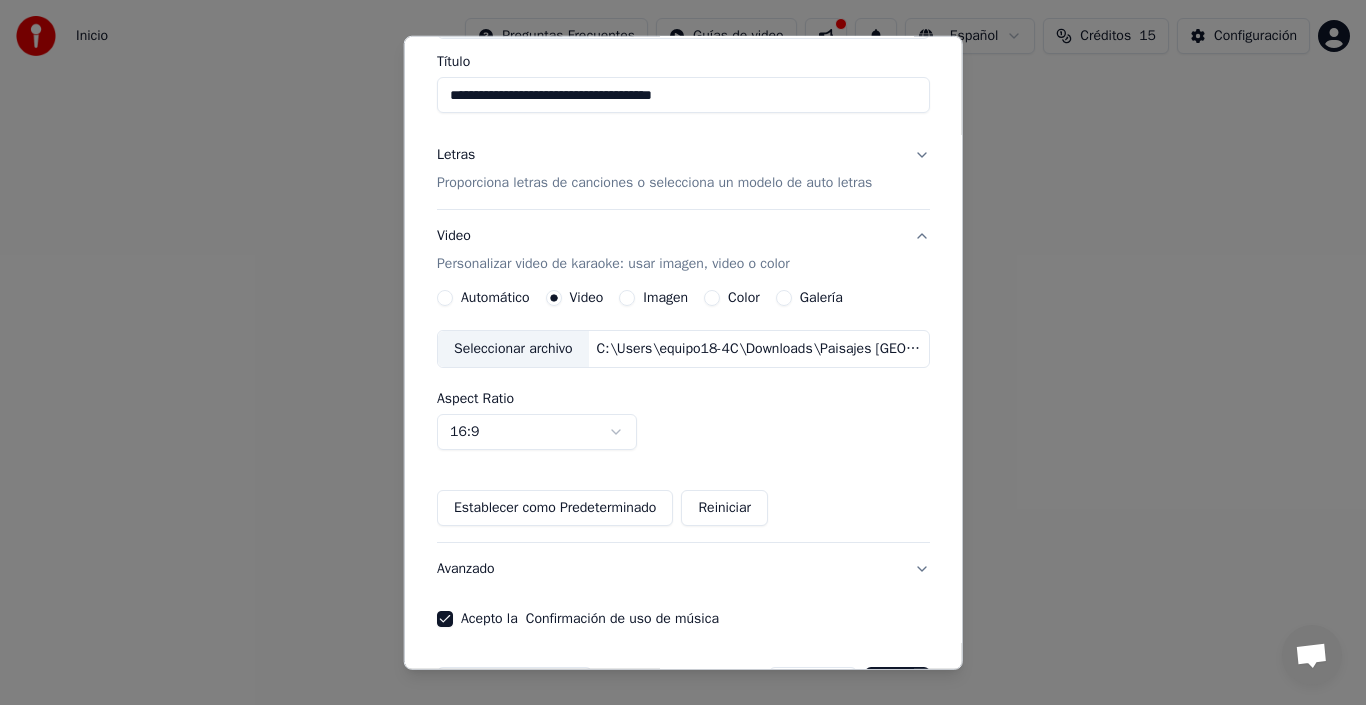 click on "Automático" at bounding box center [445, 298] 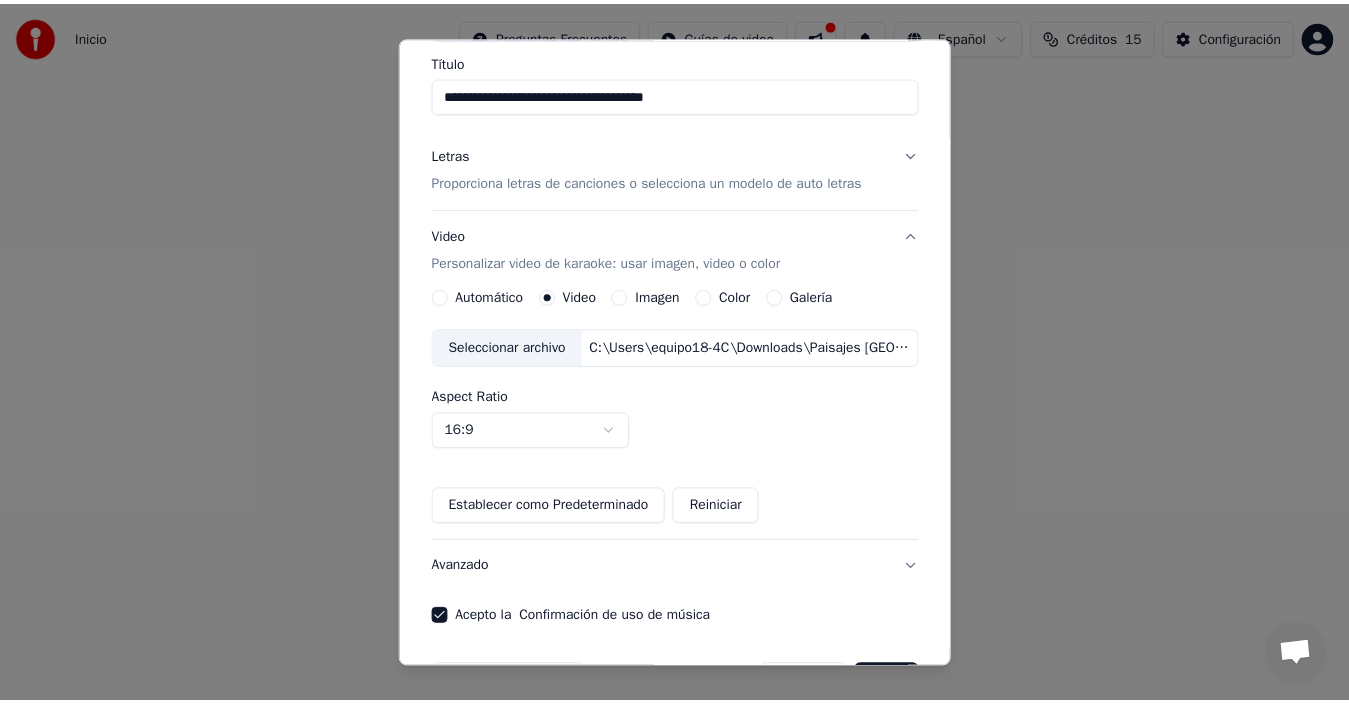 scroll, scrollTop: 103, scrollLeft: 0, axis: vertical 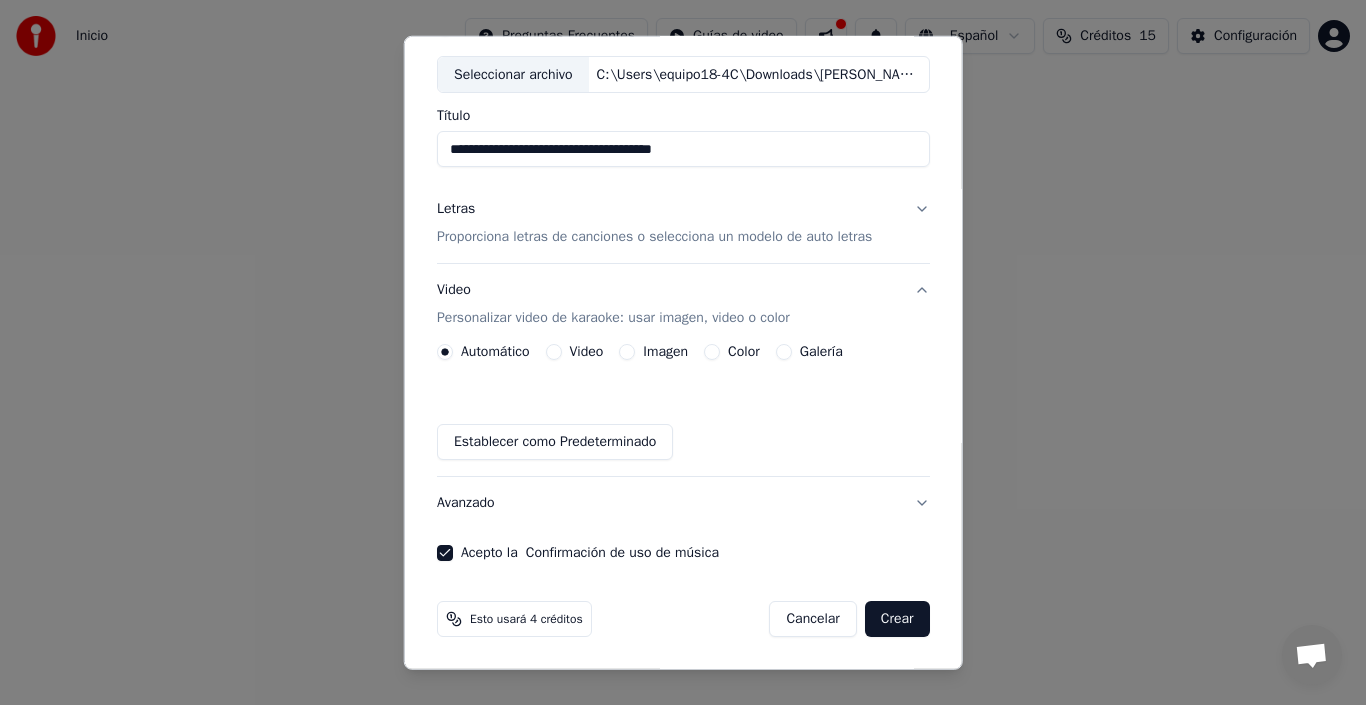 click on "Crear" at bounding box center (897, 619) 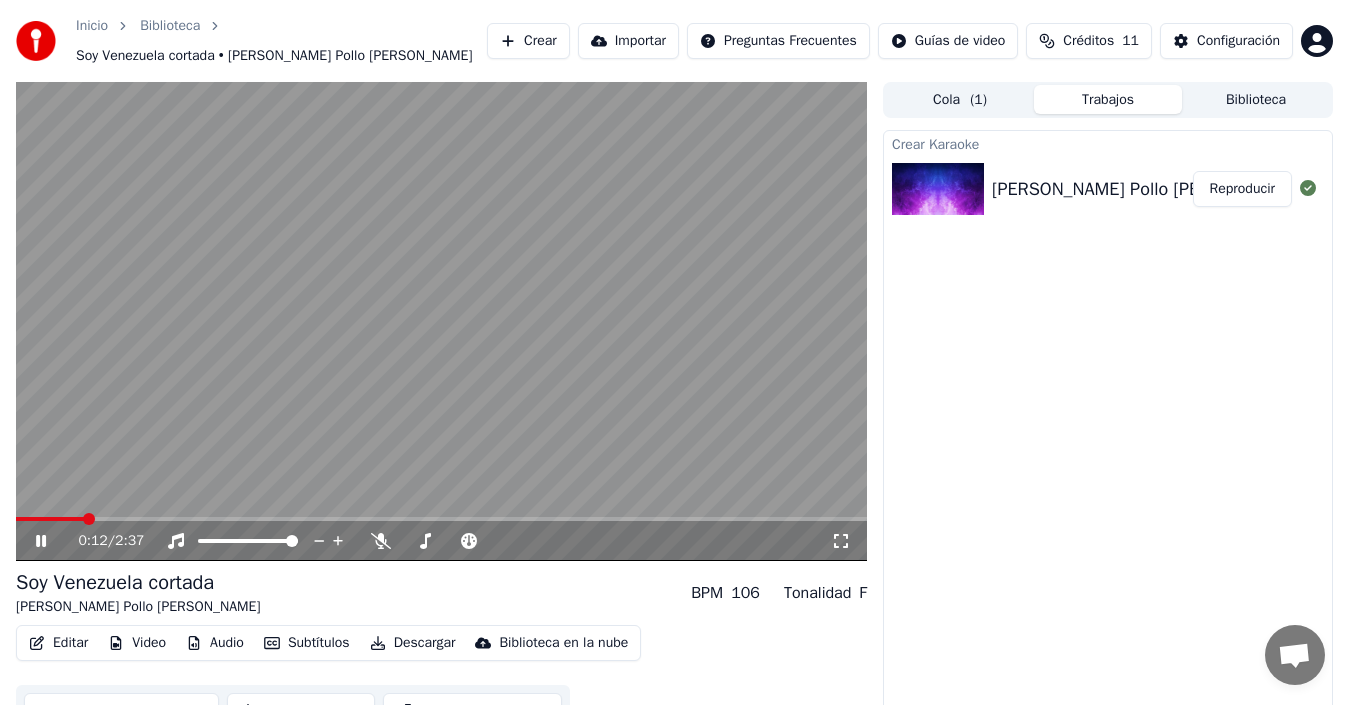 click at bounding box center (441, 321) 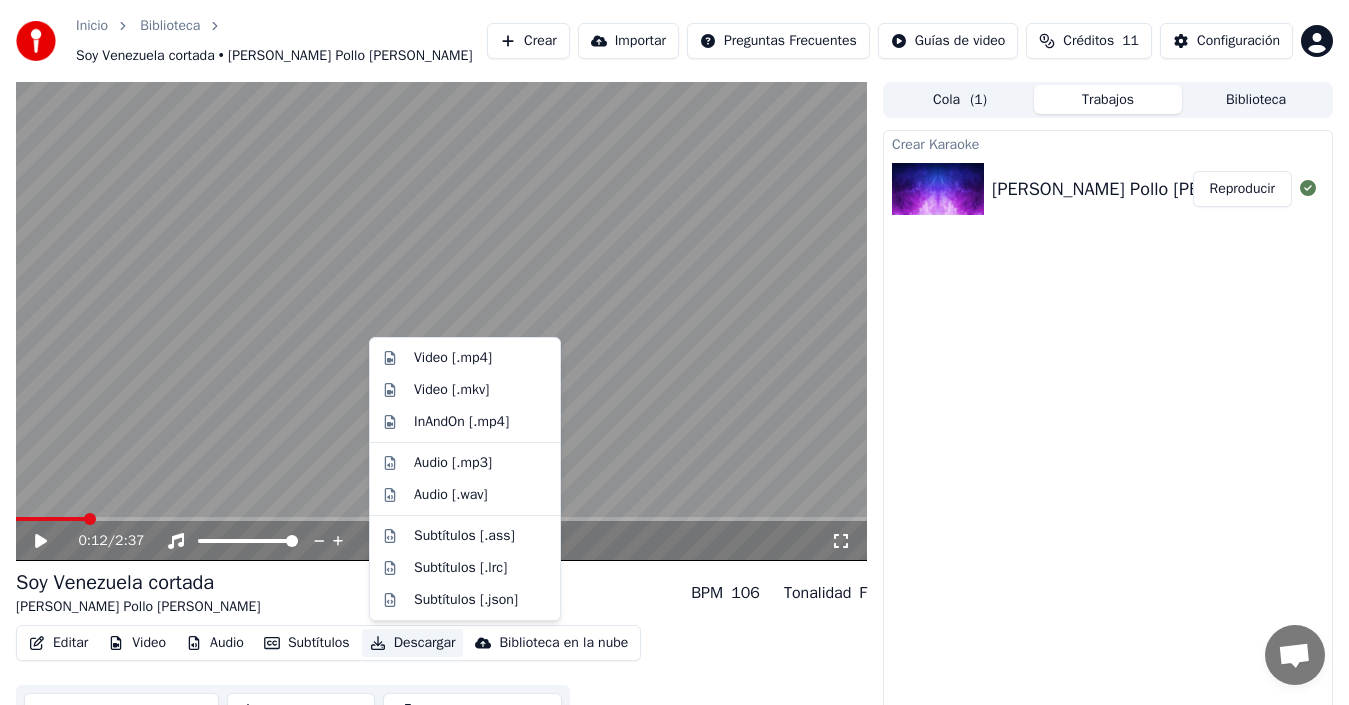 click on "Descargar" at bounding box center (413, 643) 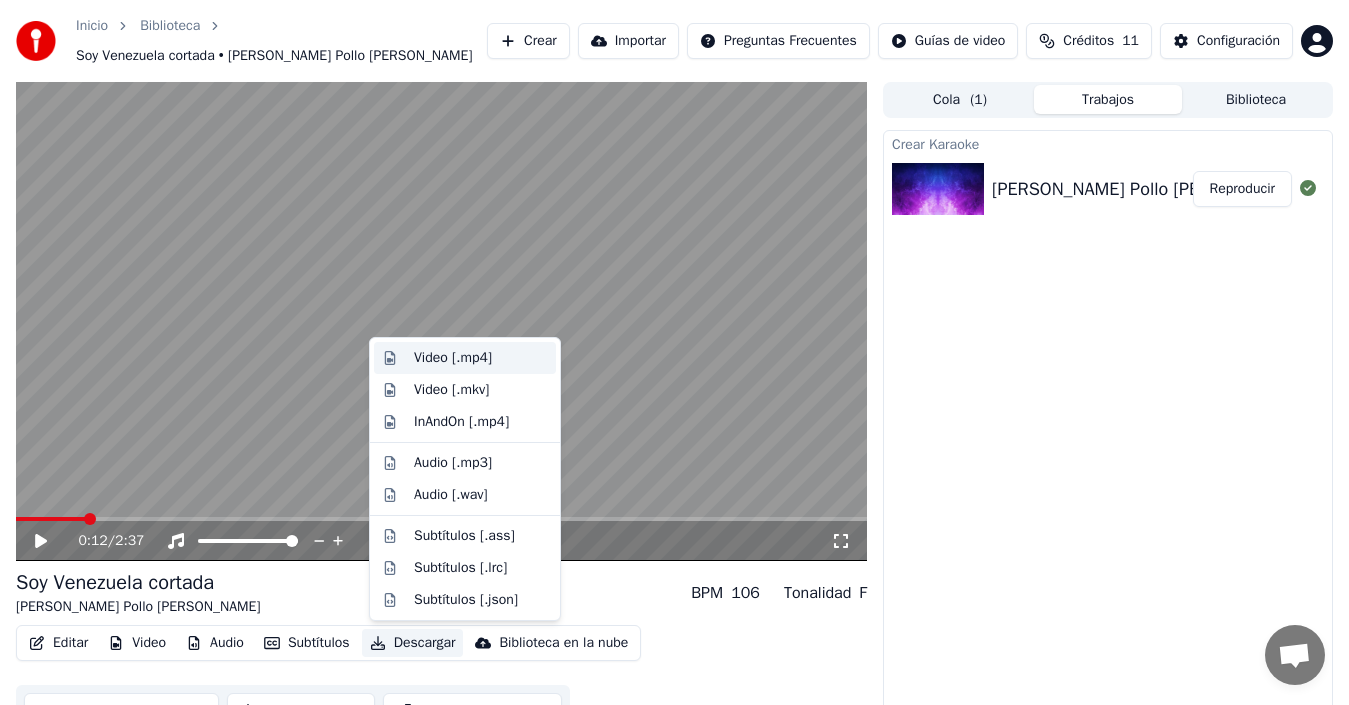 click on "Video [.mp4]" at bounding box center (453, 358) 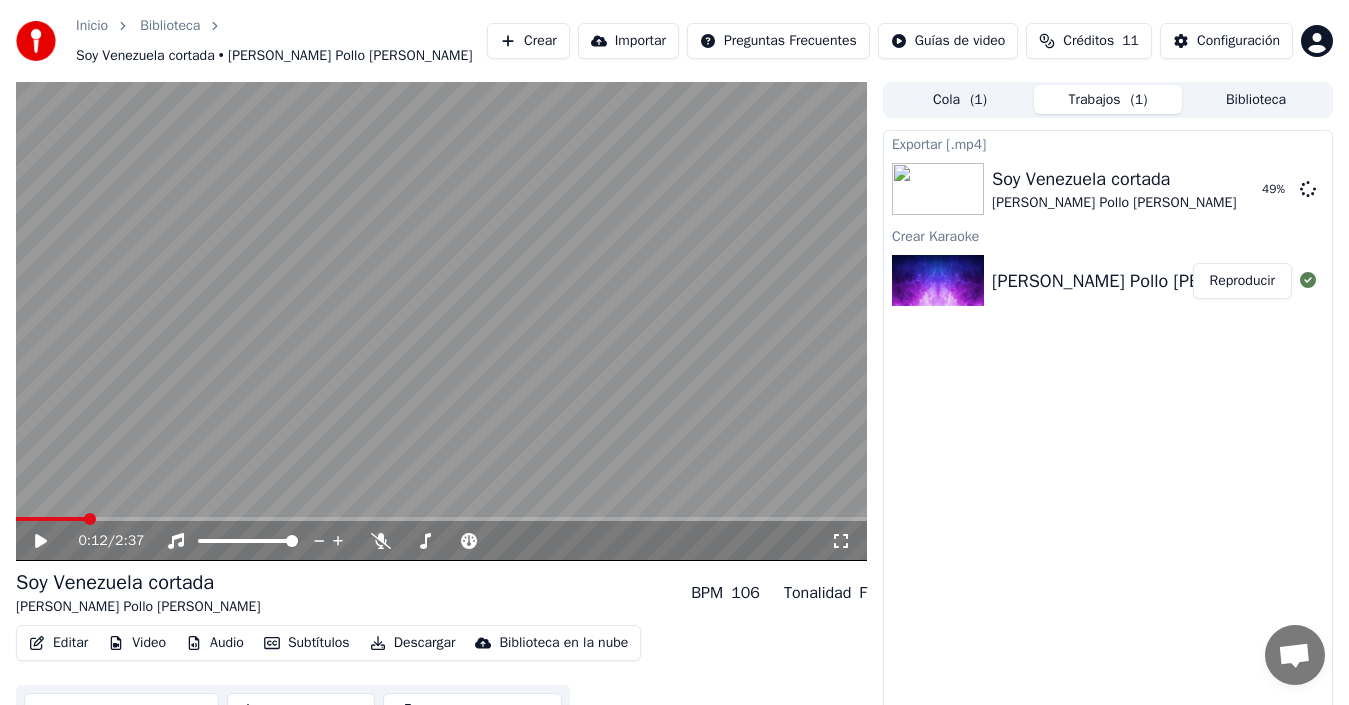 click 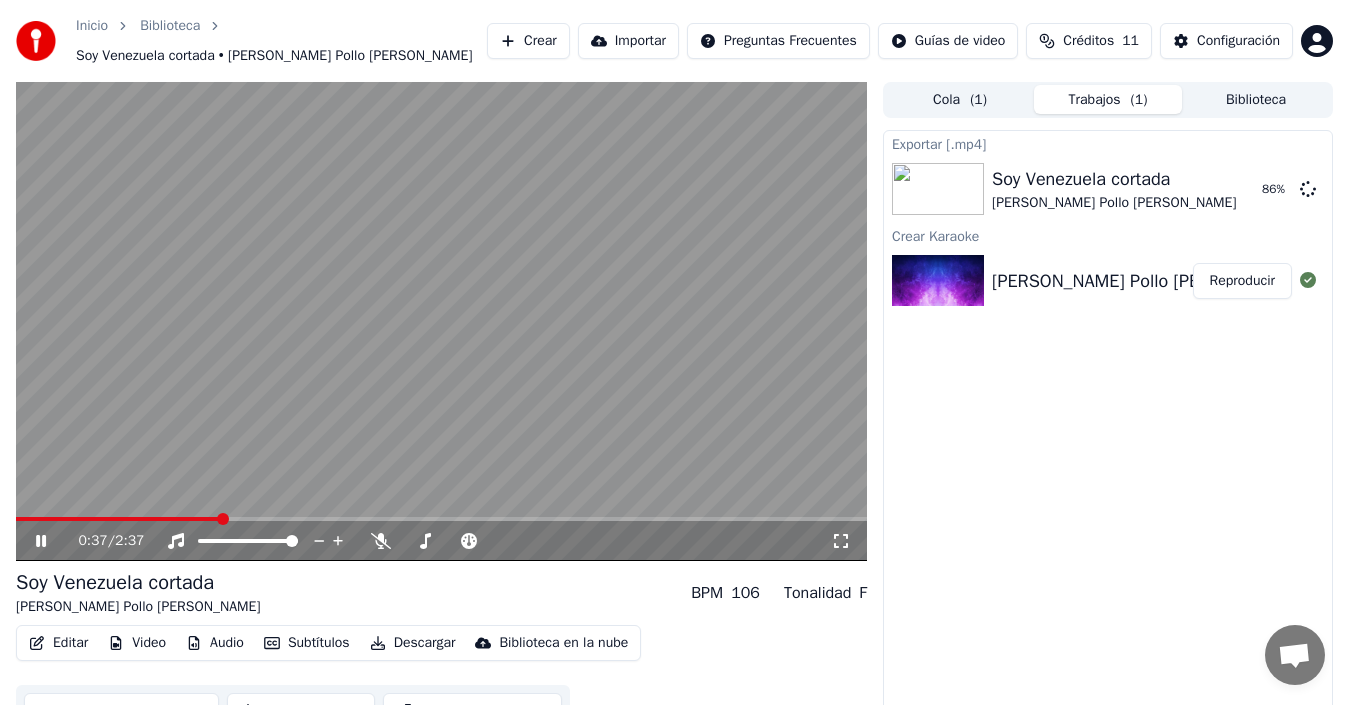 click 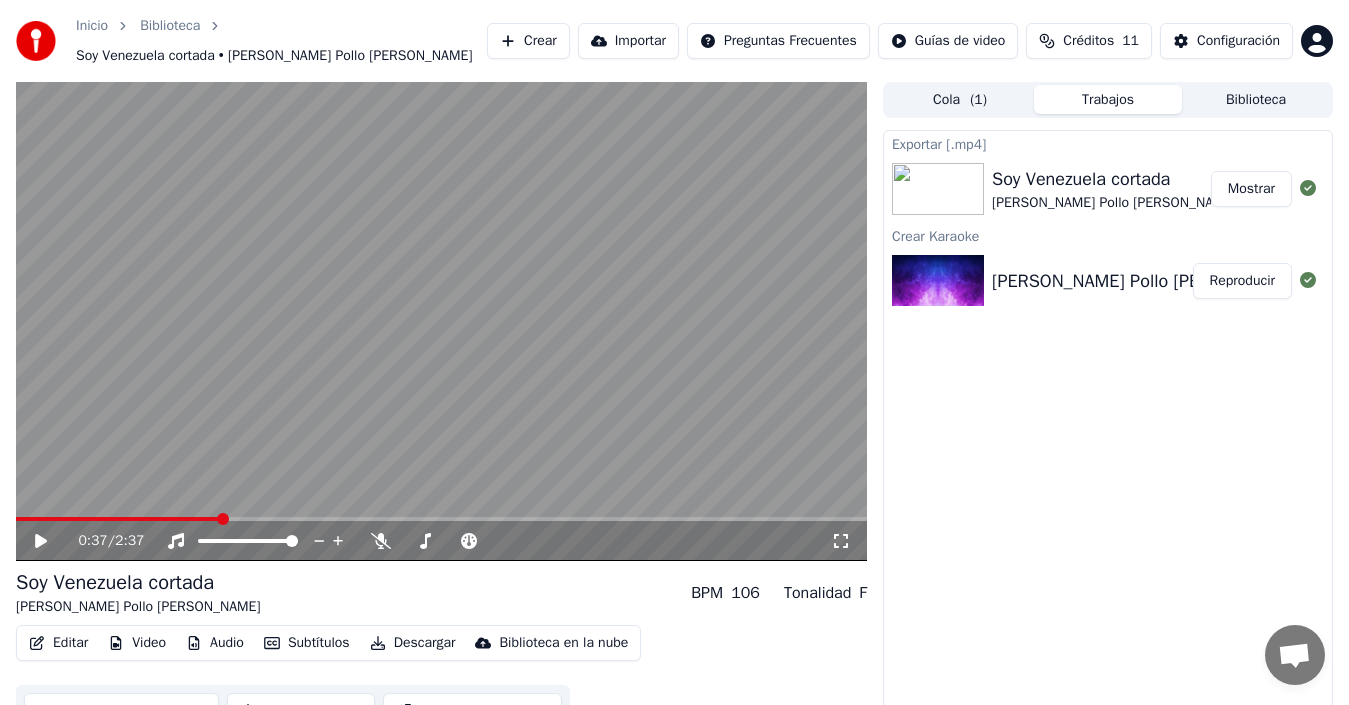 click at bounding box center (938, 189) 